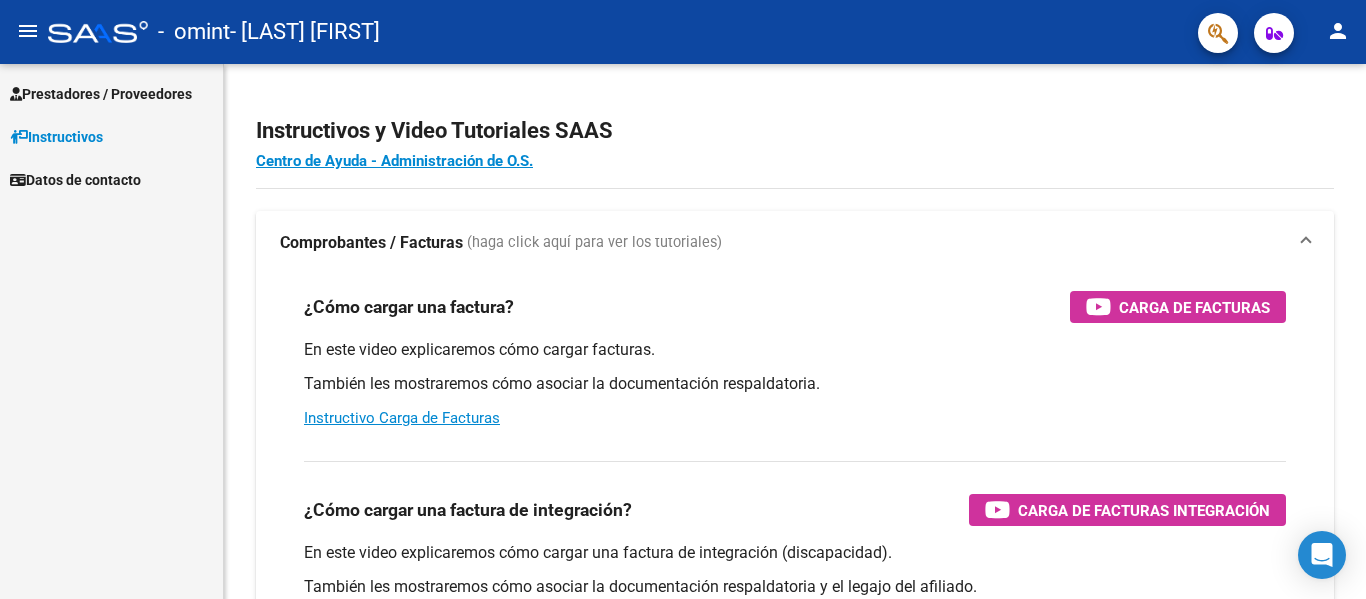 scroll, scrollTop: 0, scrollLeft: 0, axis: both 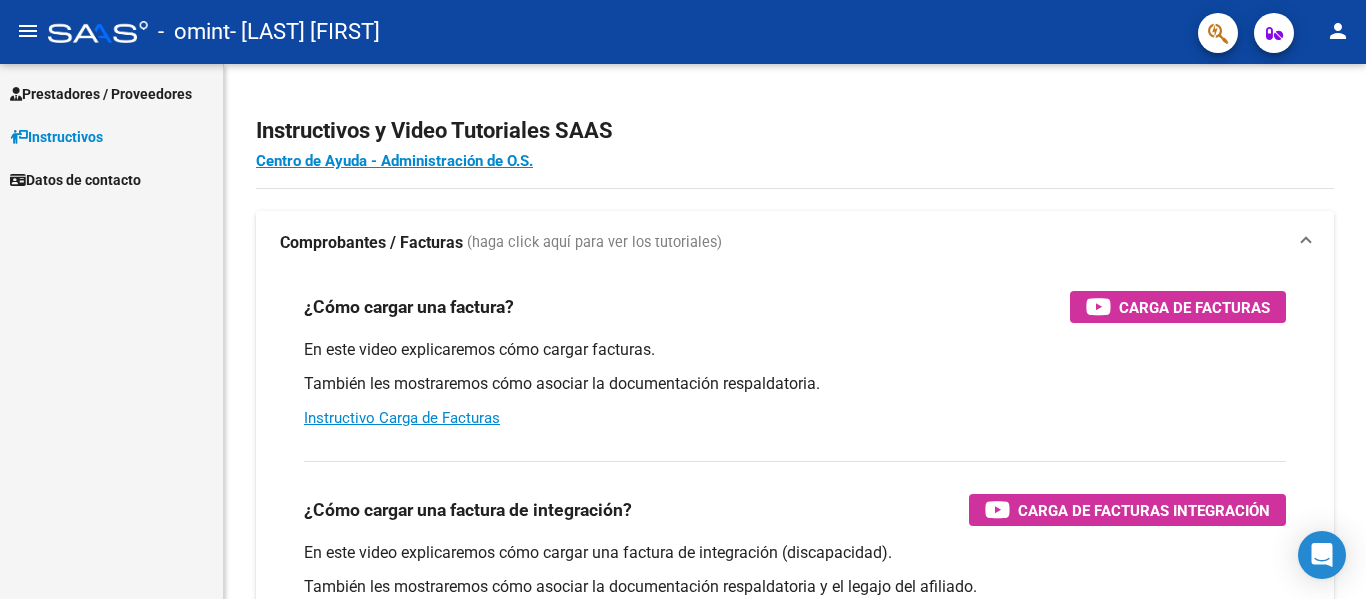 click on "Prestadores / Proveedores" at bounding box center [101, 94] 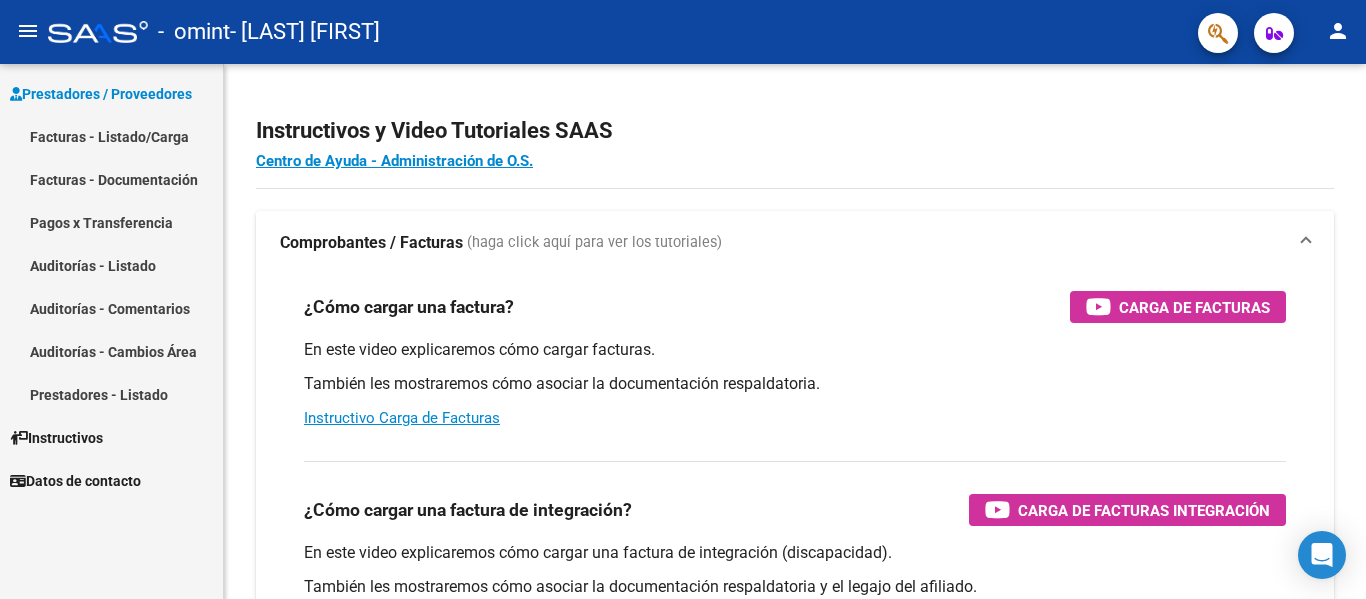 click on "Facturas - Listado/Carga" at bounding box center [111, 136] 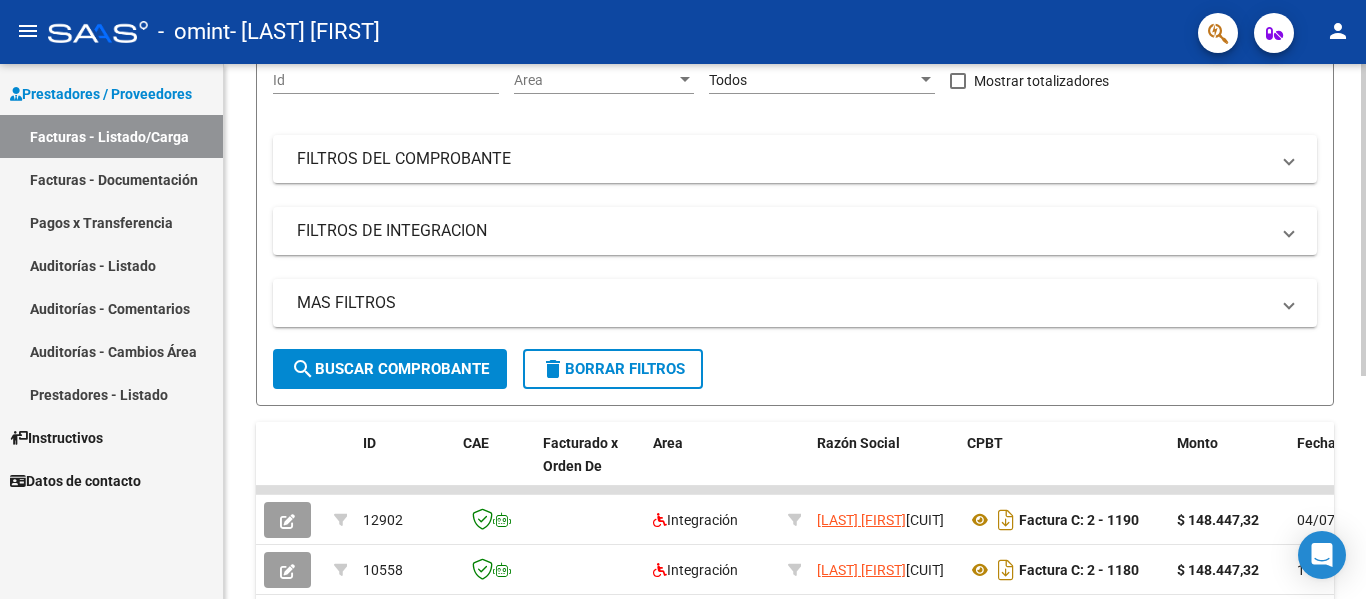 scroll, scrollTop: 300, scrollLeft: 0, axis: vertical 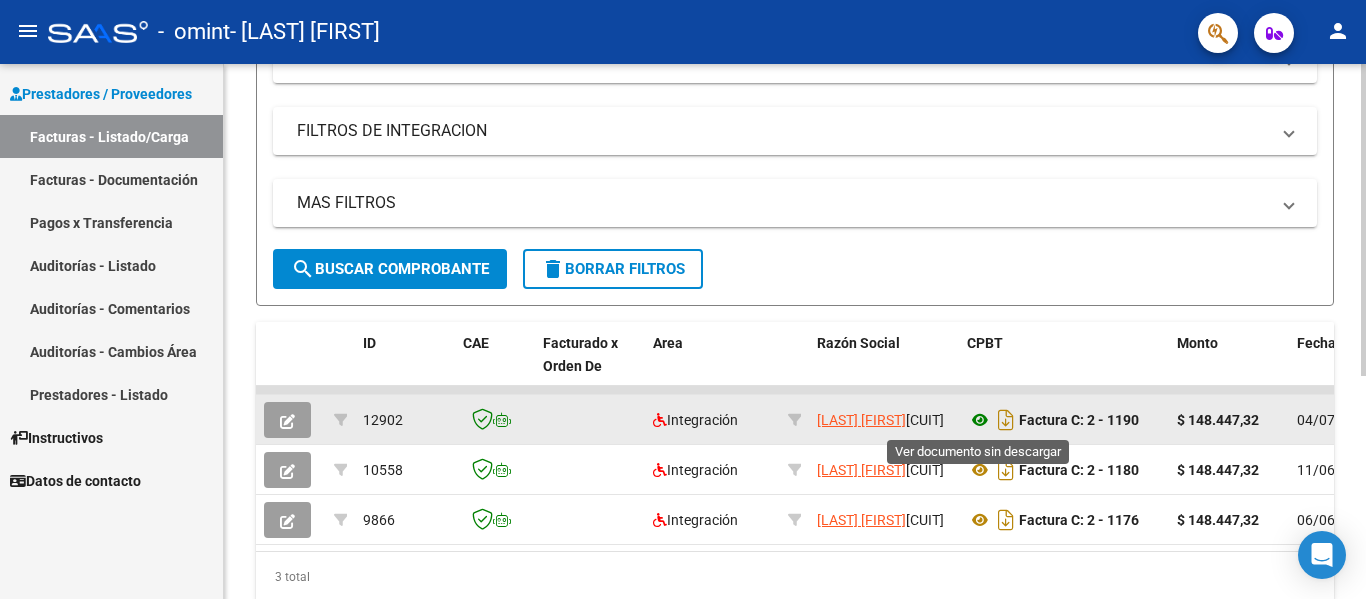 click 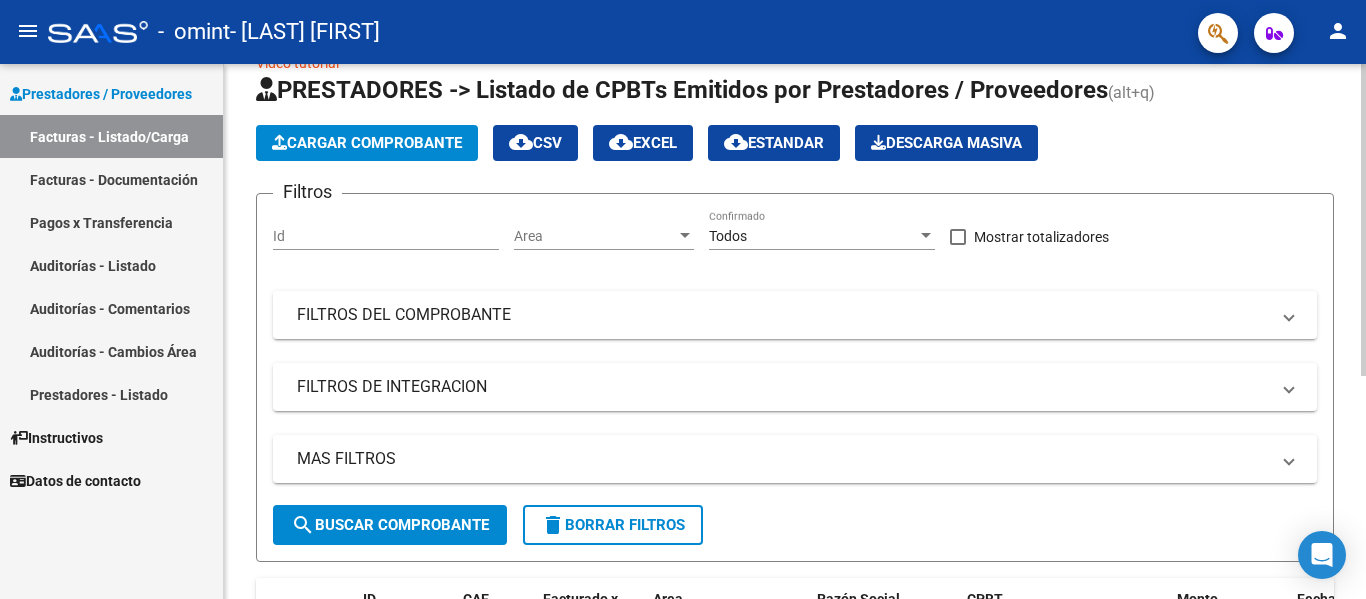 scroll, scrollTop: 0, scrollLeft: 0, axis: both 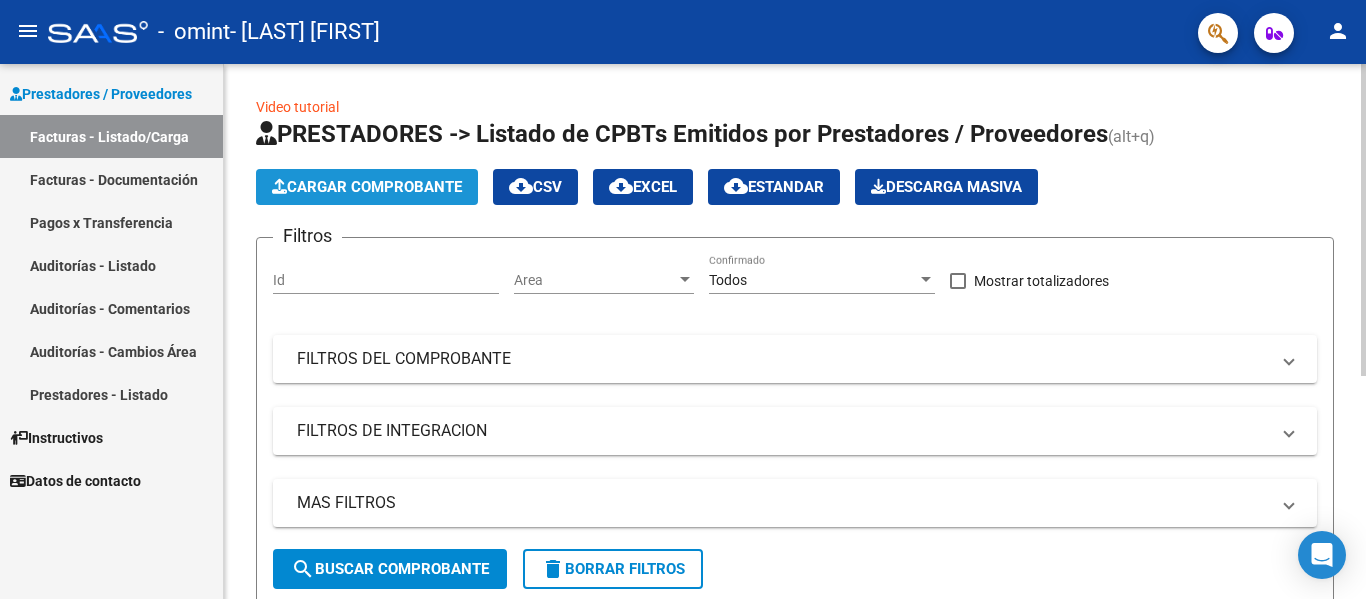 click on "Cargar Comprobante" 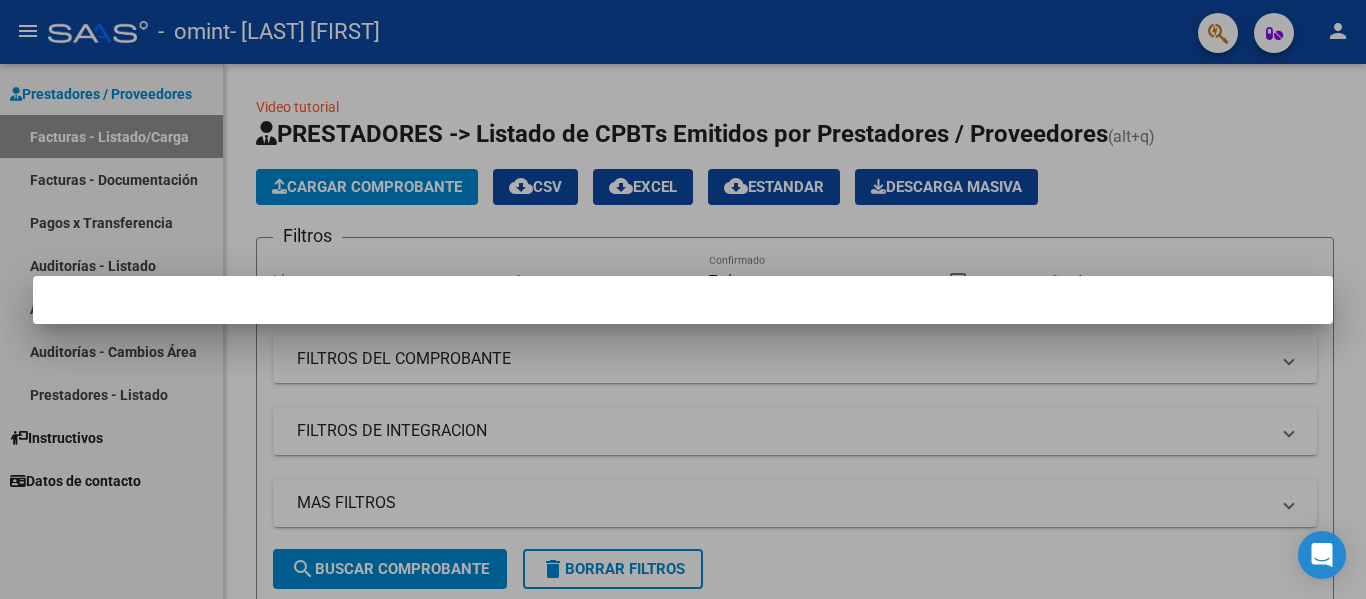 click at bounding box center [683, 299] 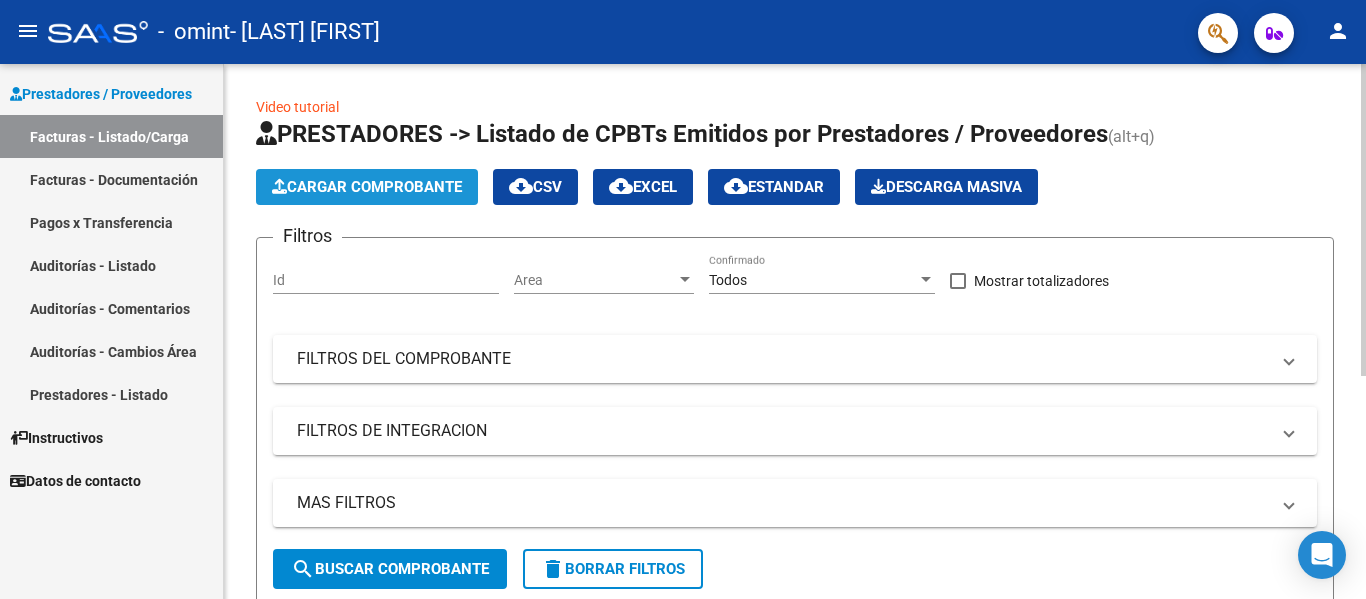 click on "Cargar Comprobante" 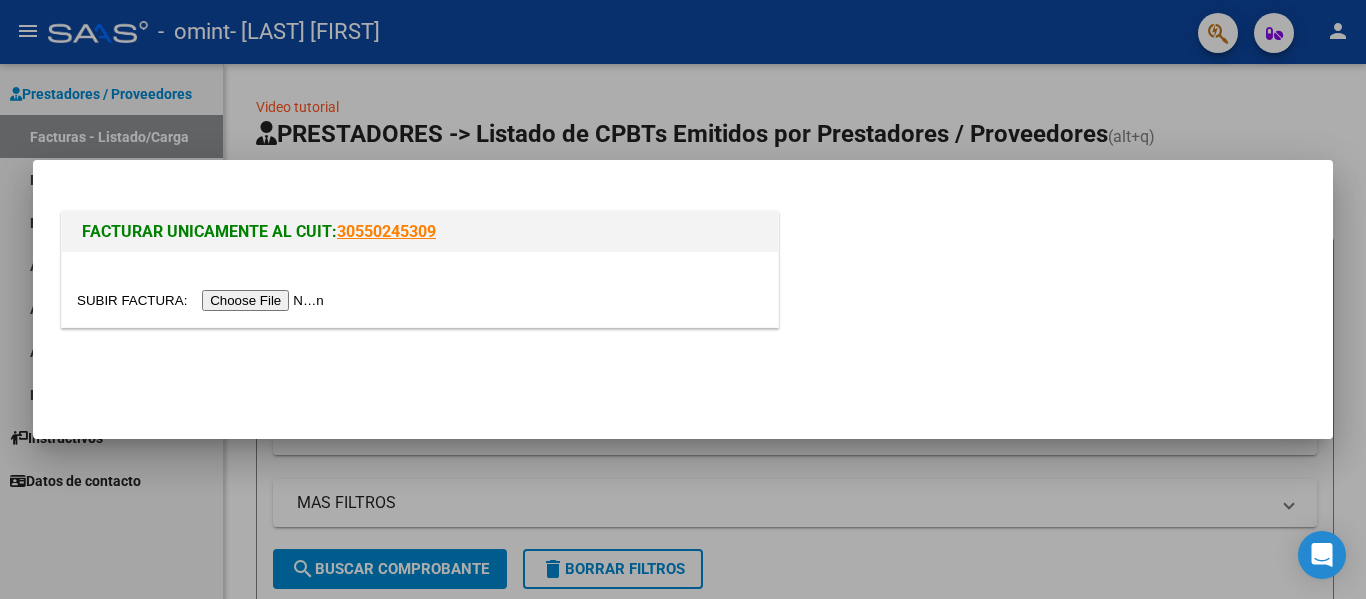 click at bounding box center (203, 300) 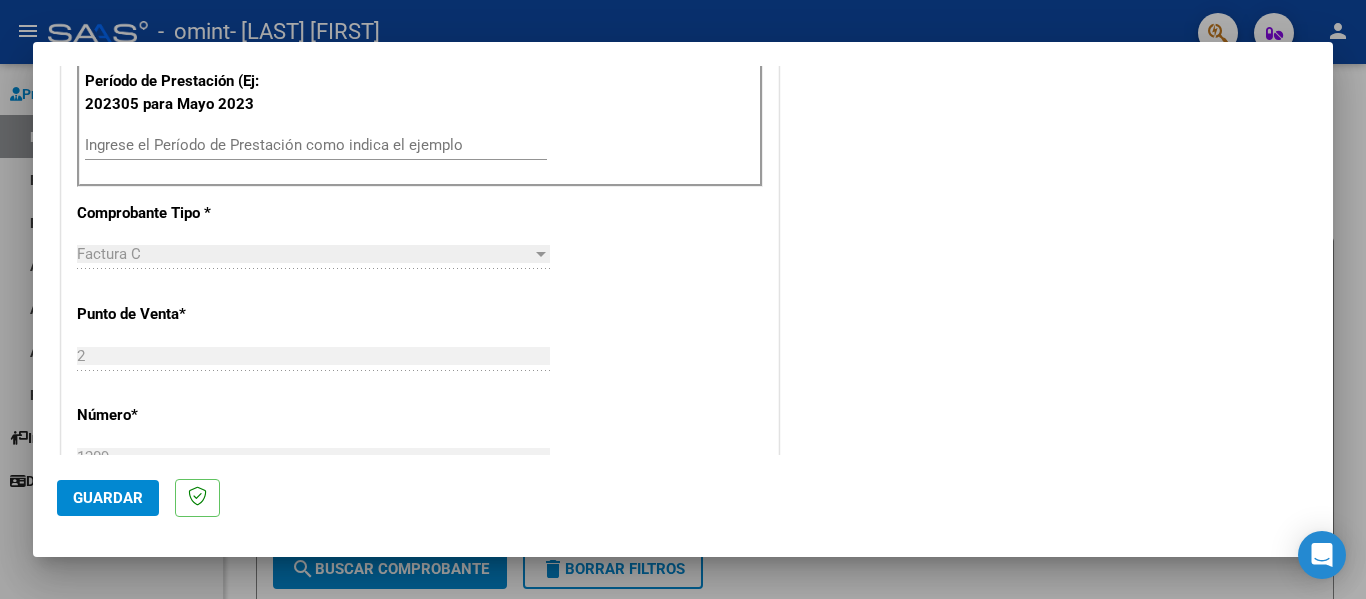 scroll, scrollTop: 500, scrollLeft: 0, axis: vertical 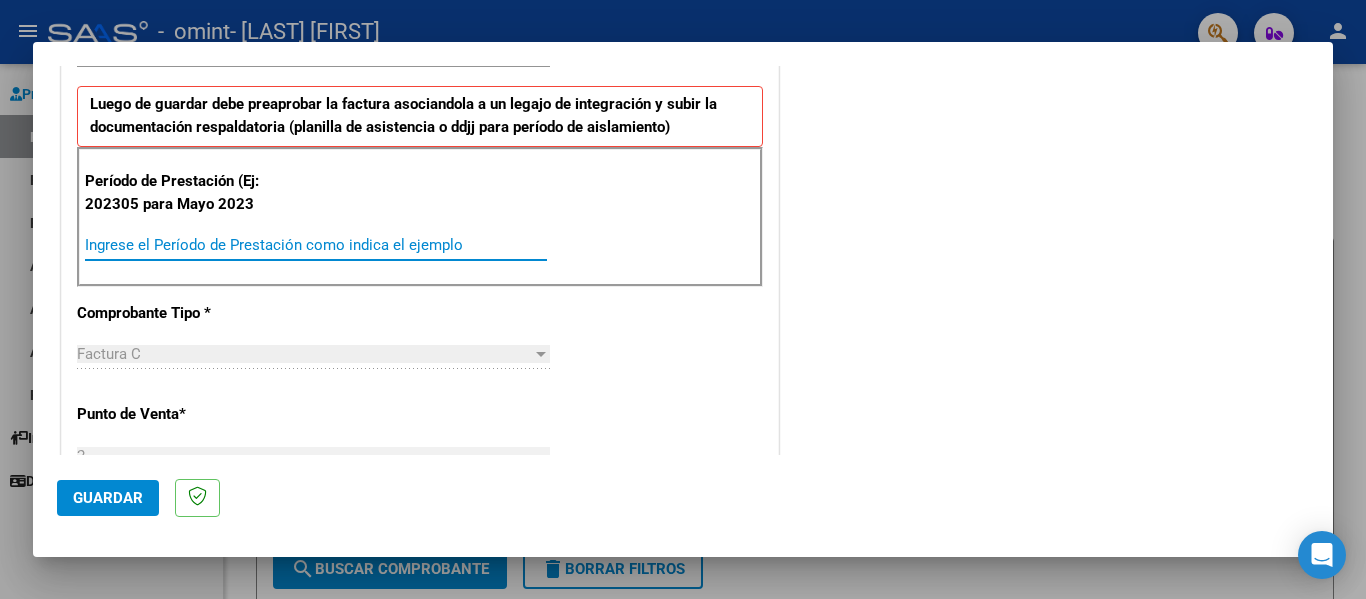click on "Ingrese el Período de Prestación como indica el ejemplo" at bounding box center (316, 245) 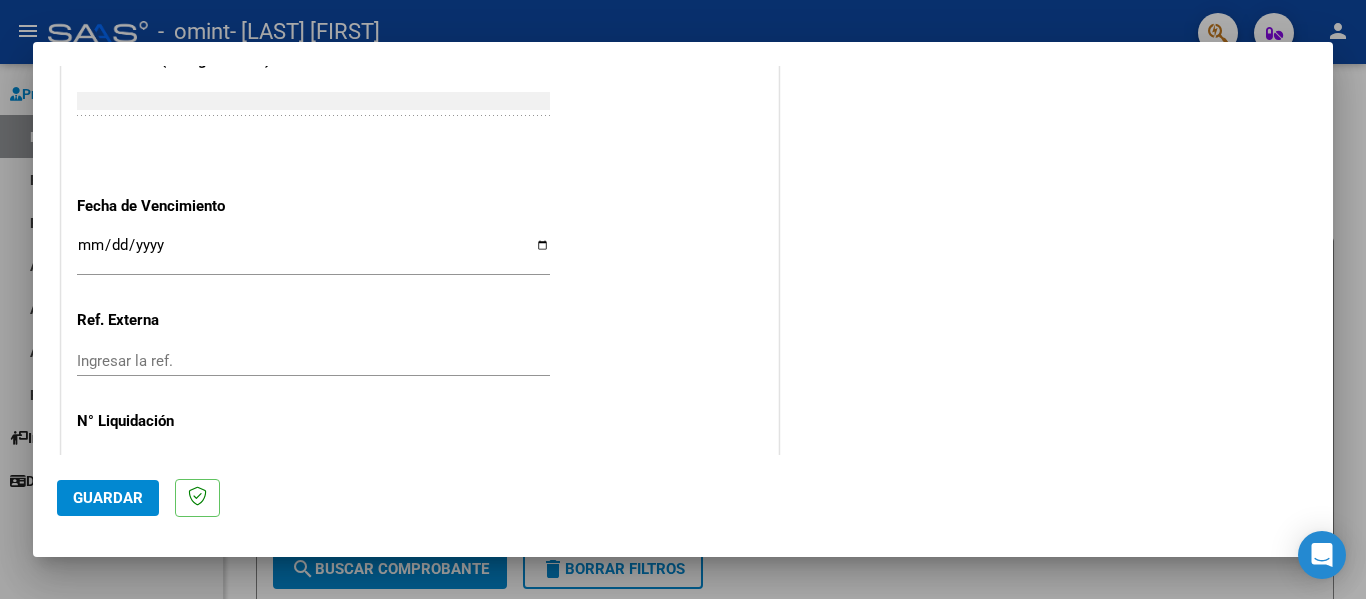 scroll, scrollTop: 1300, scrollLeft: 0, axis: vertical 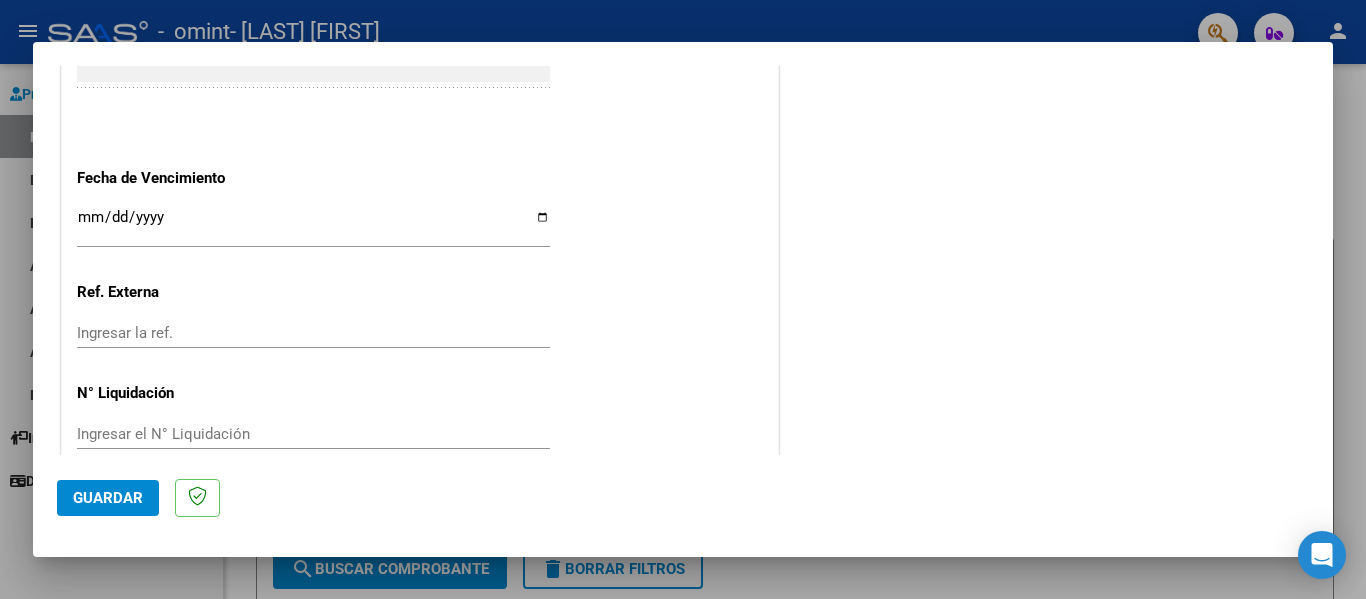 type on "202507" 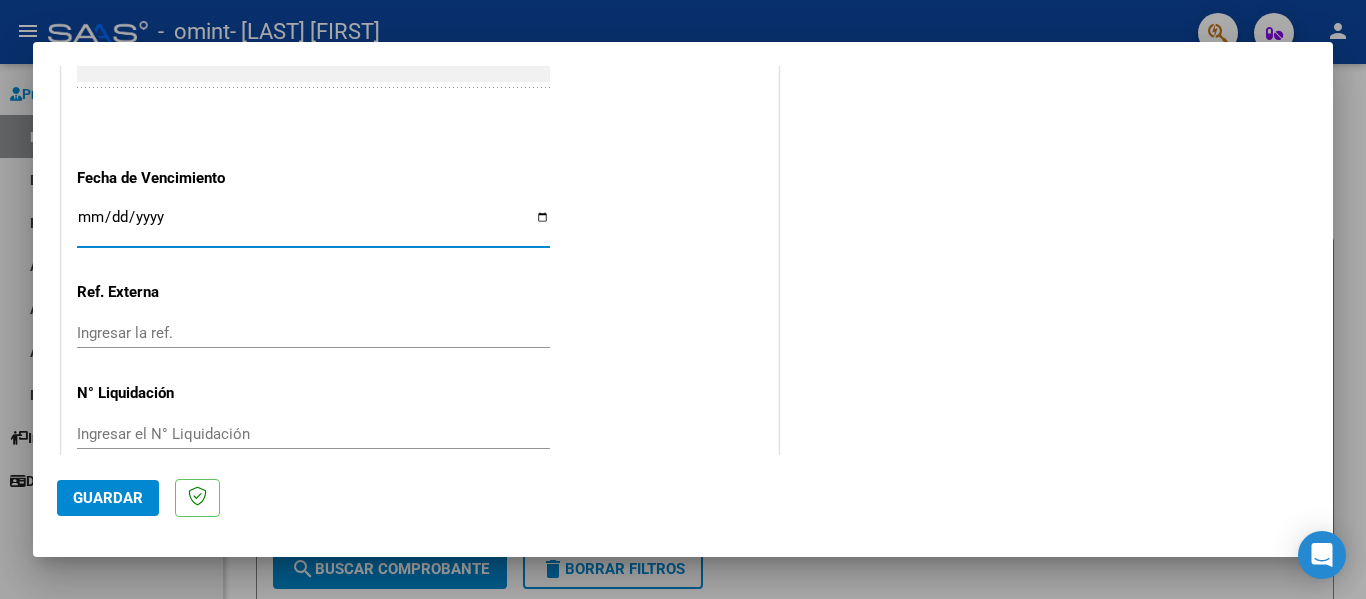 click on "Ingresar la fecha" at bounding box center [313, 225] 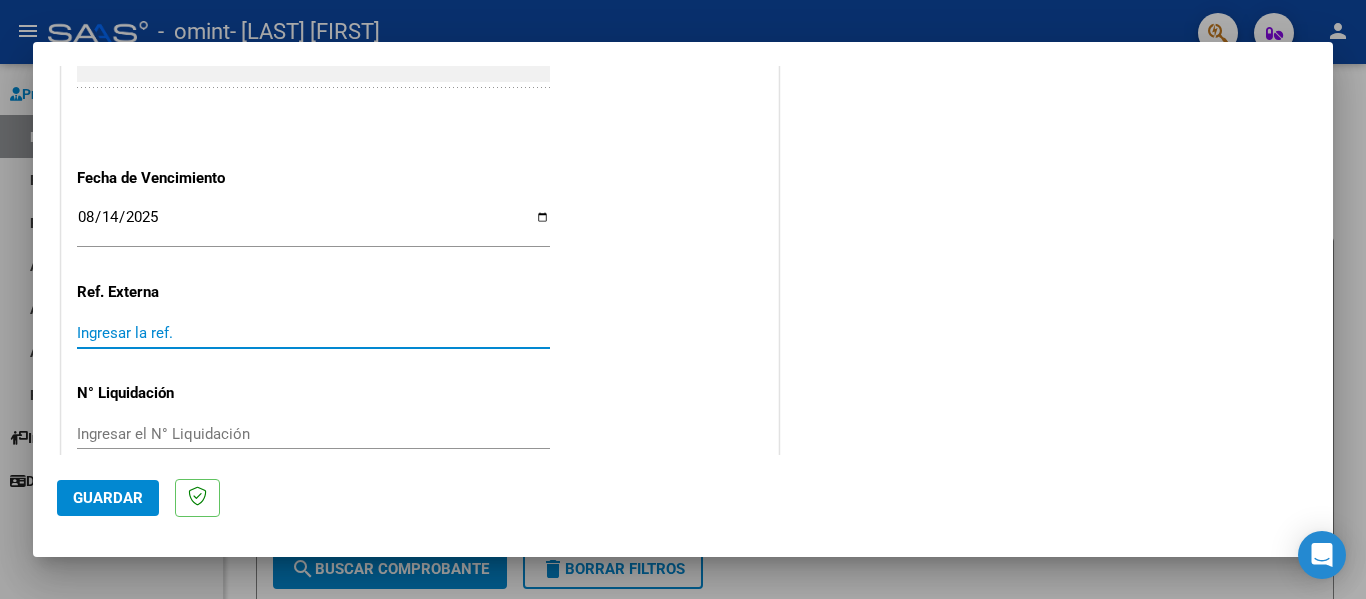 click on "Ingresar la ref." at bounding box center [313, 333] 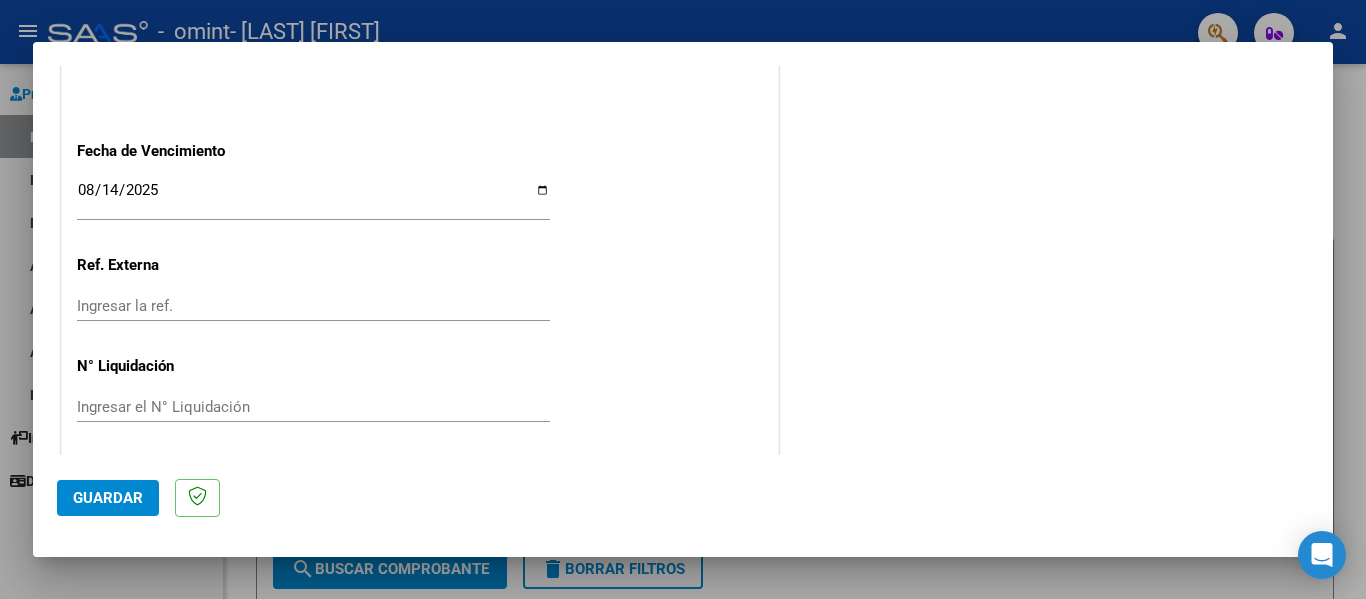 scroll, scrollTop: 1333, scrollLeft: 0, axis: vertical 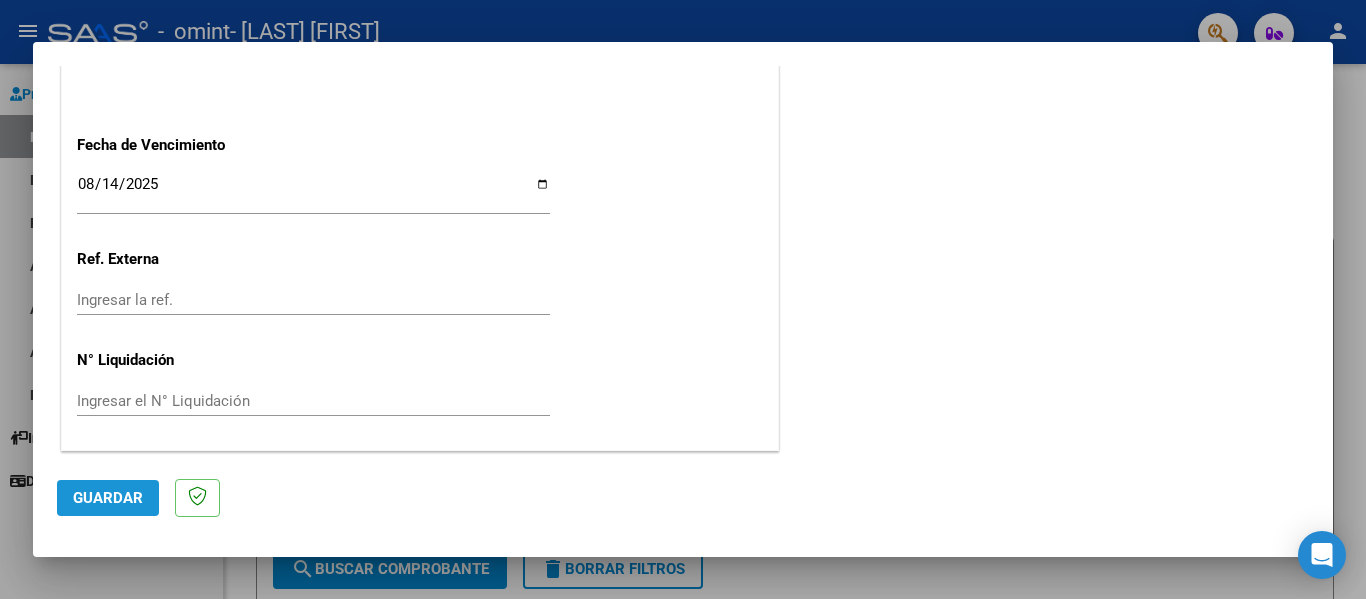 click on "Guardar" 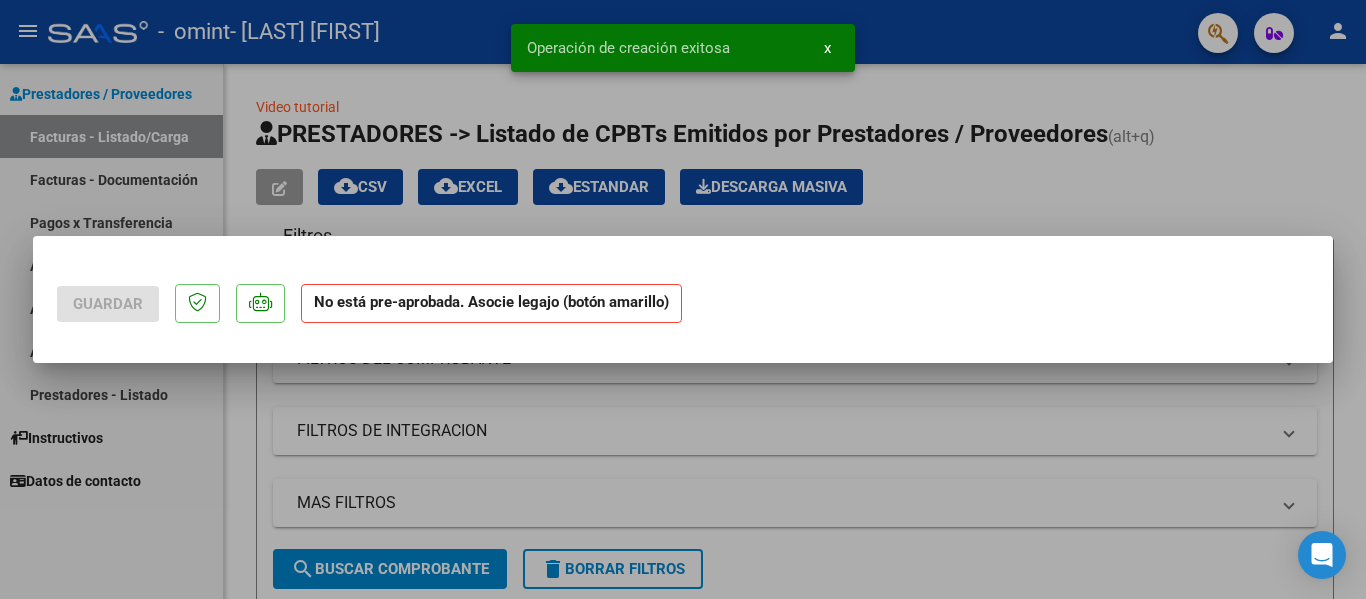 scroll, scrollTop: 0, scrollLeft: 0, axis: both 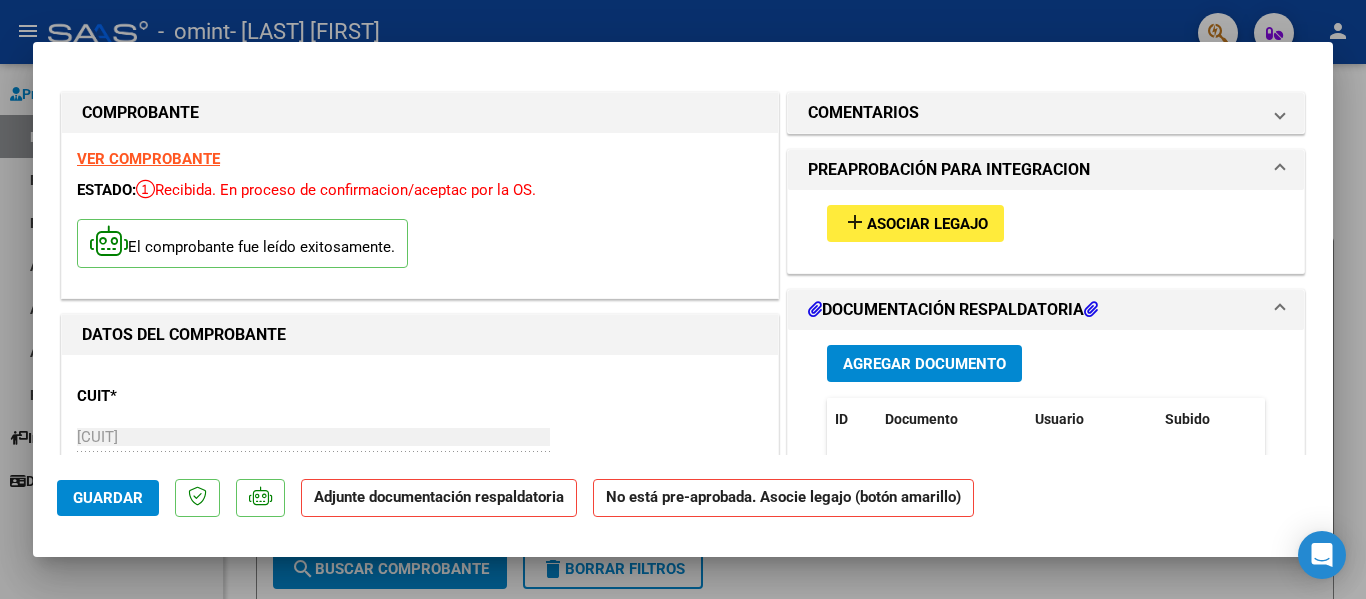 click on "Agregar Documento" at bounding box center [924, 364] 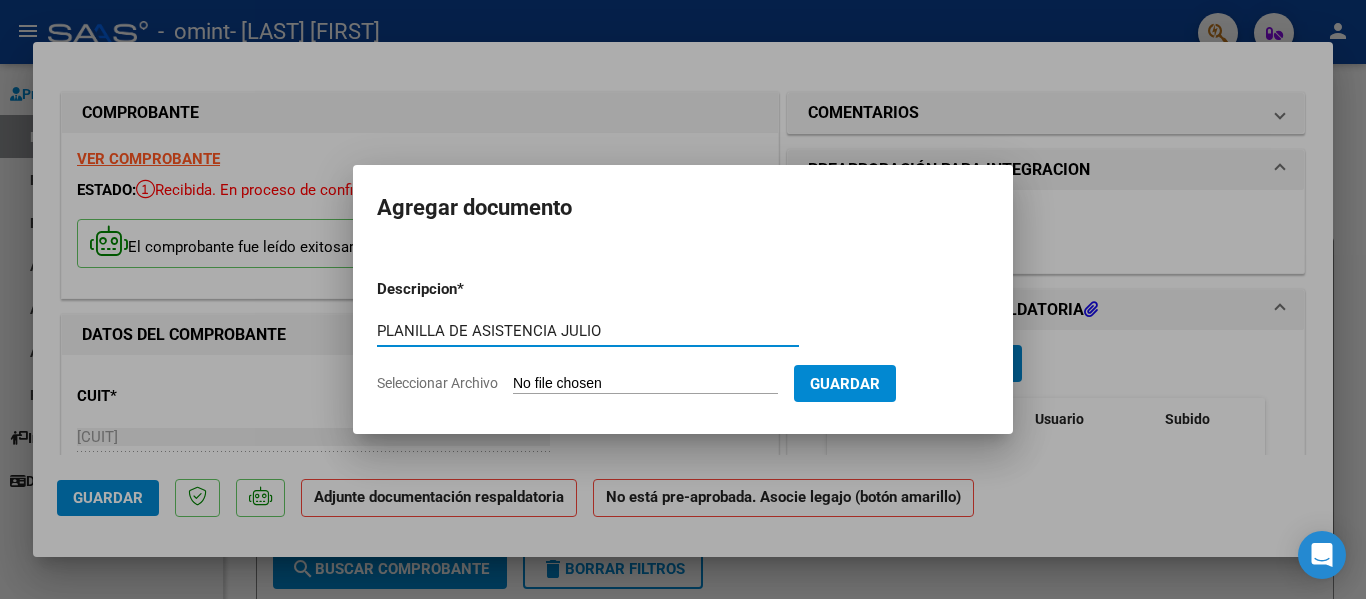 type on "PLANILLA DE ASISTENCIA JULIO" 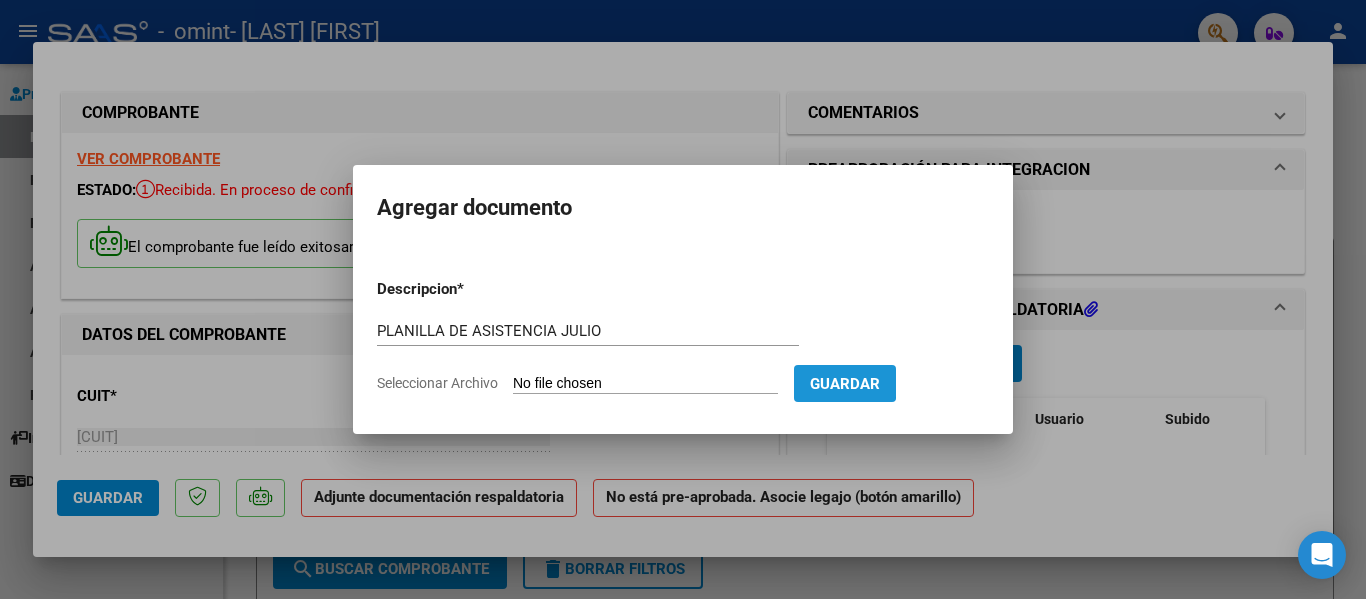 click on "Guardar" at bounding box center (845, 384) 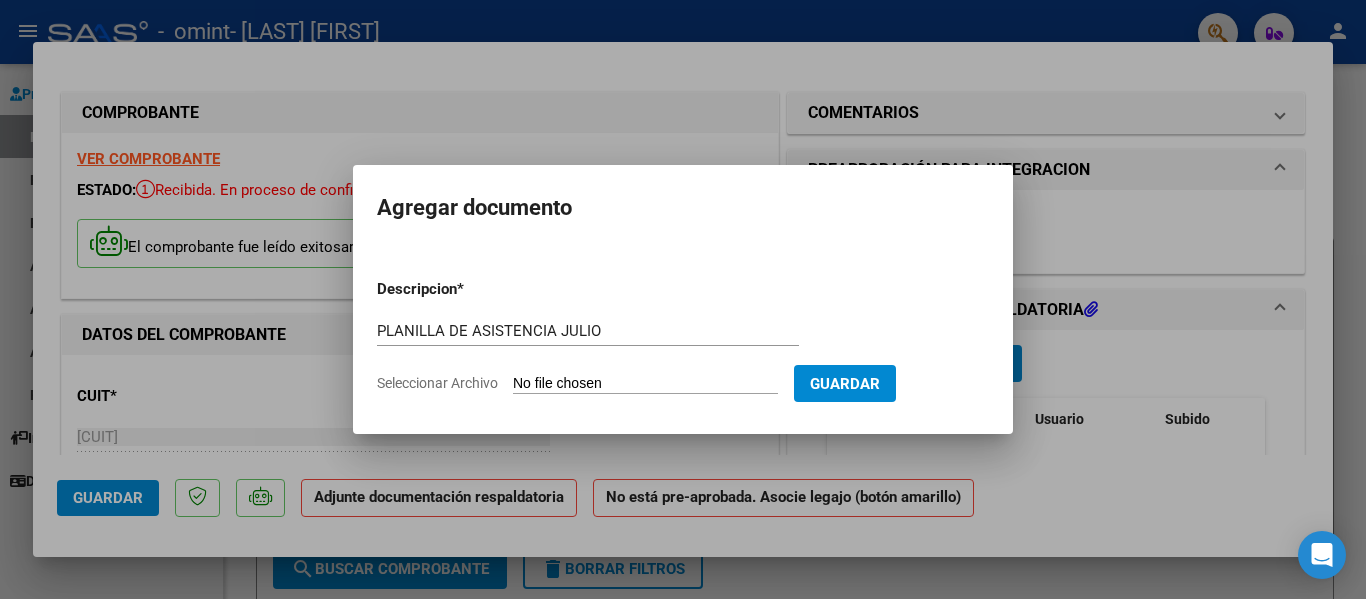 click on "Seleccionar Archivo" at bounding box center (645, 384) 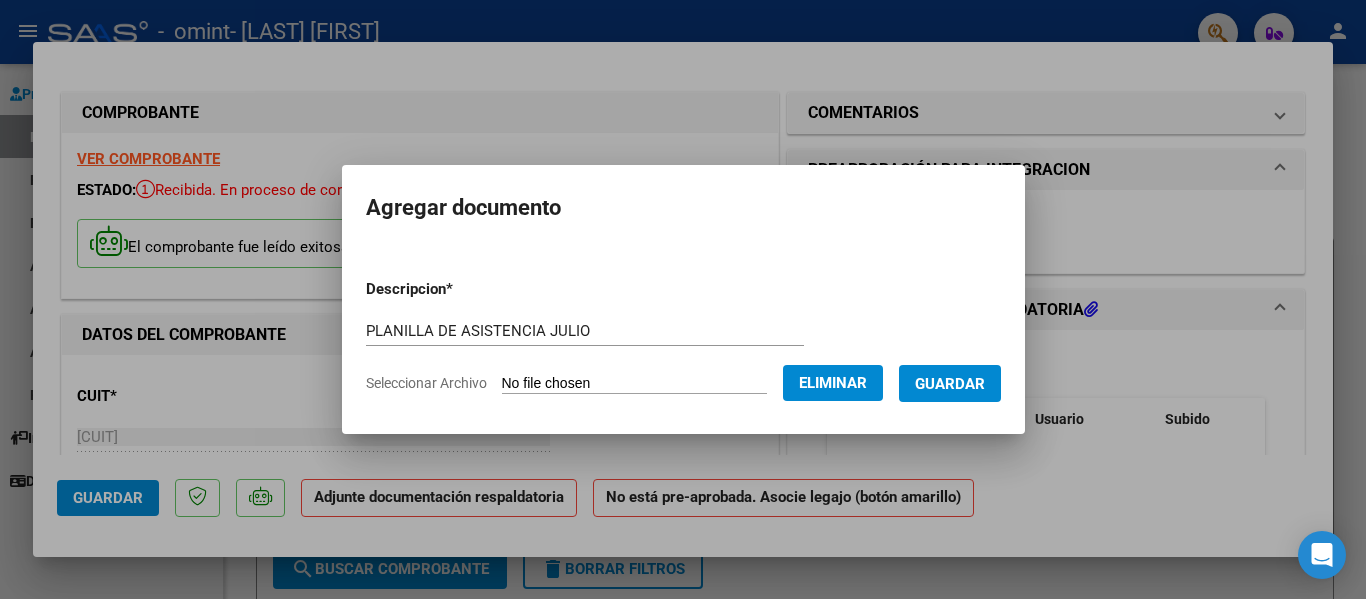 click on "Guardar" at bounding box center (950, 384) 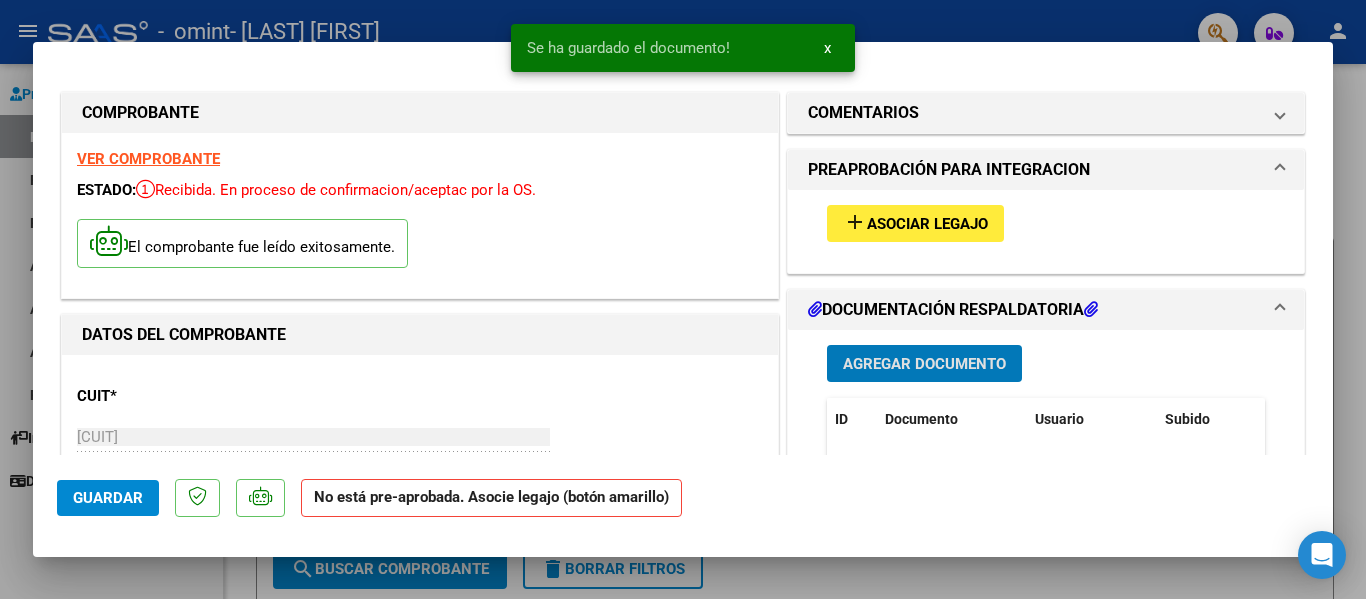 click on "add Asociar Legajo" at bounding box center [915, 223] 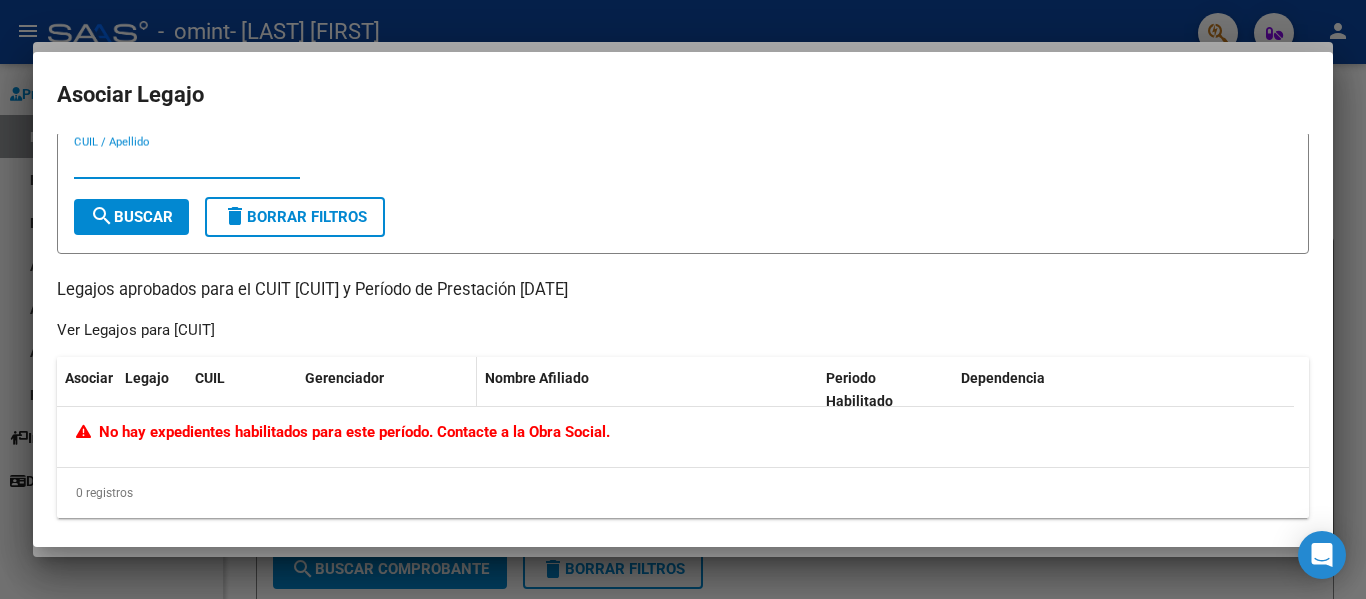 scroll, scrollTop: 0, scrollLeft: 0, axis: both 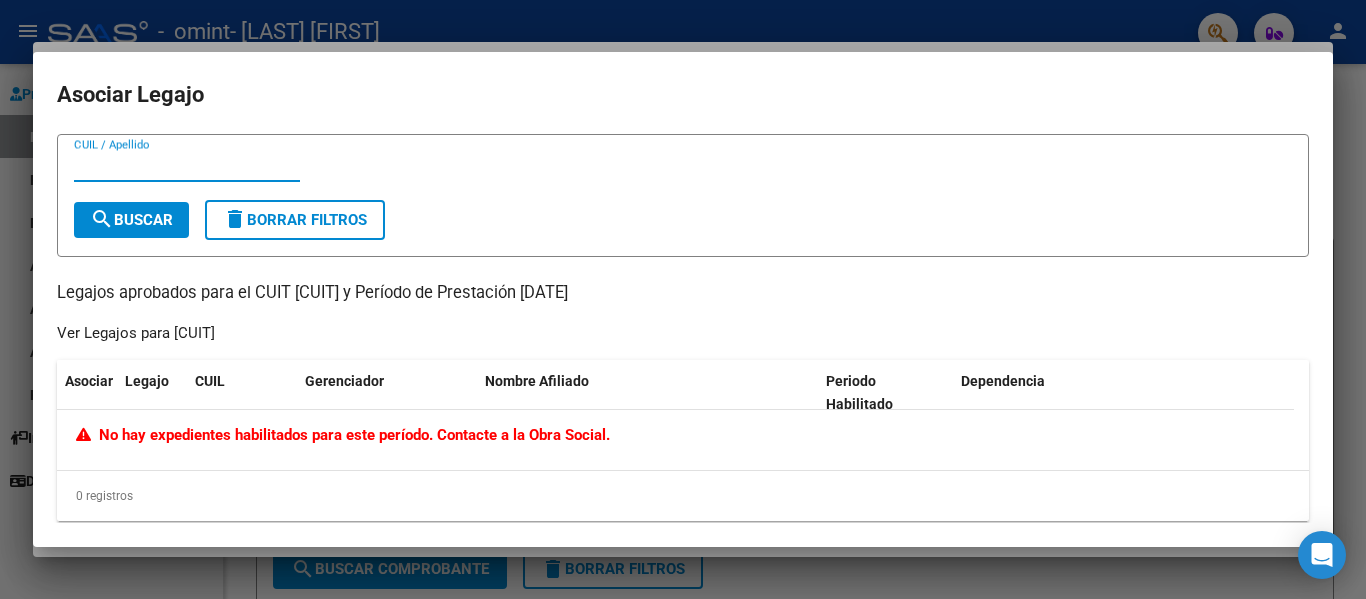 click at bounding box center (683, 299) 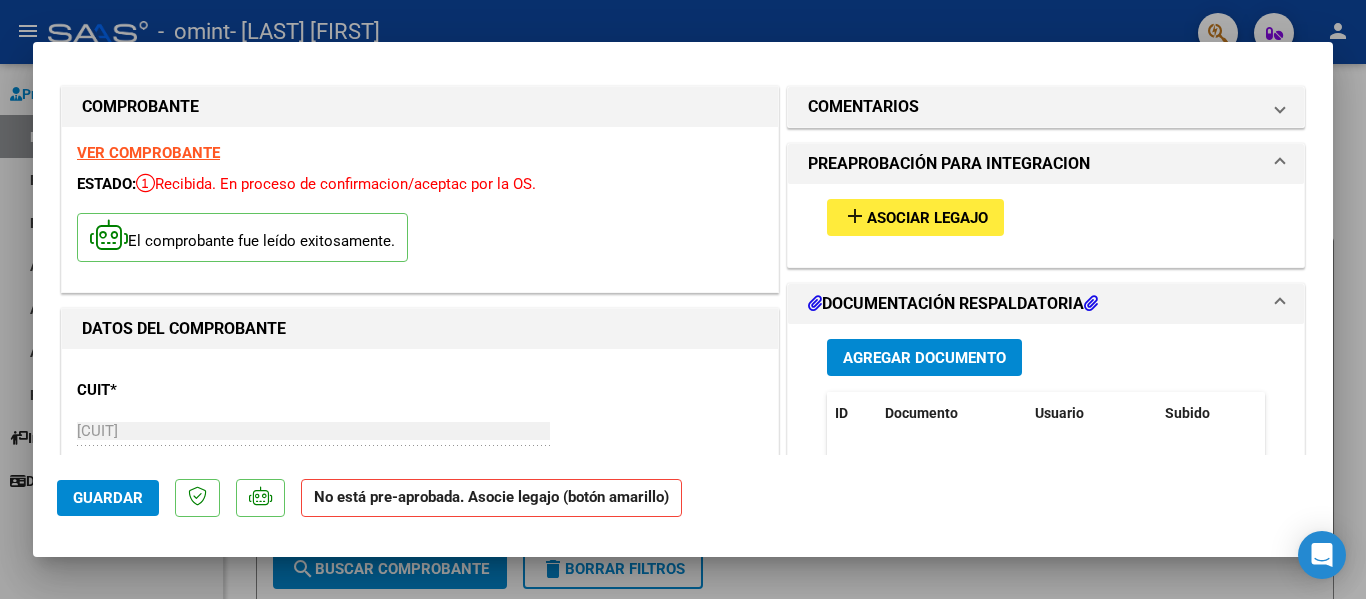 scroll, scrollTop: 0, scrollLeft: 0, axis: both 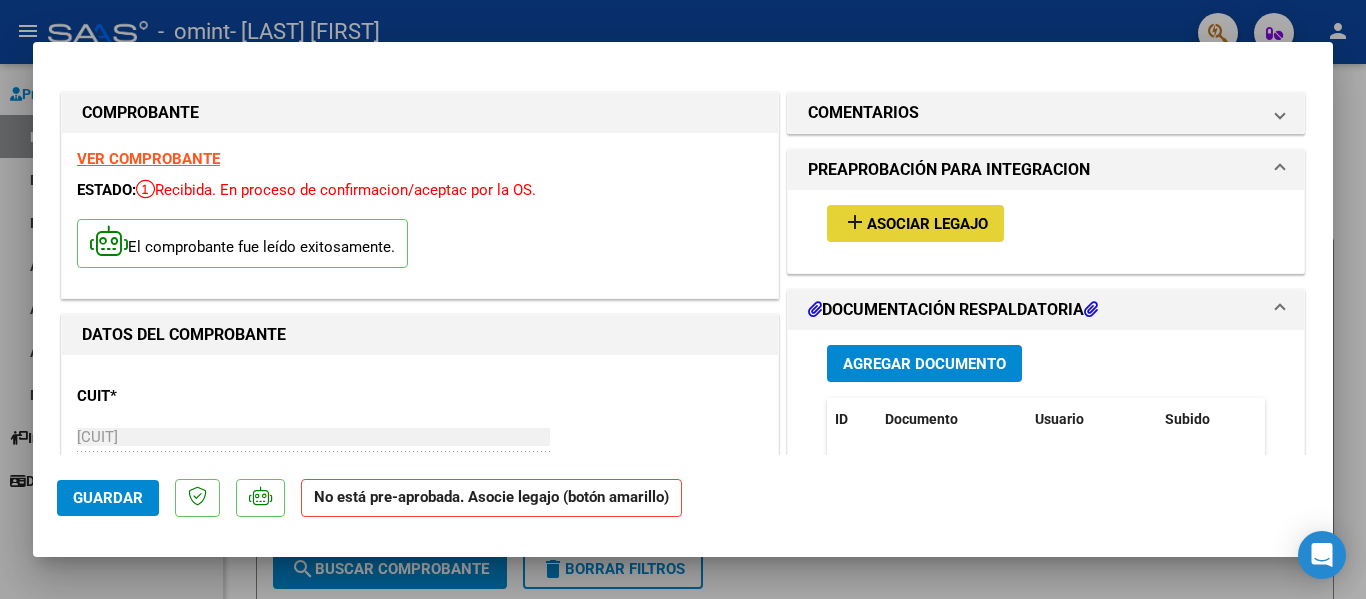 click on "Asociar Legajo" at bounding box center [927, 224] 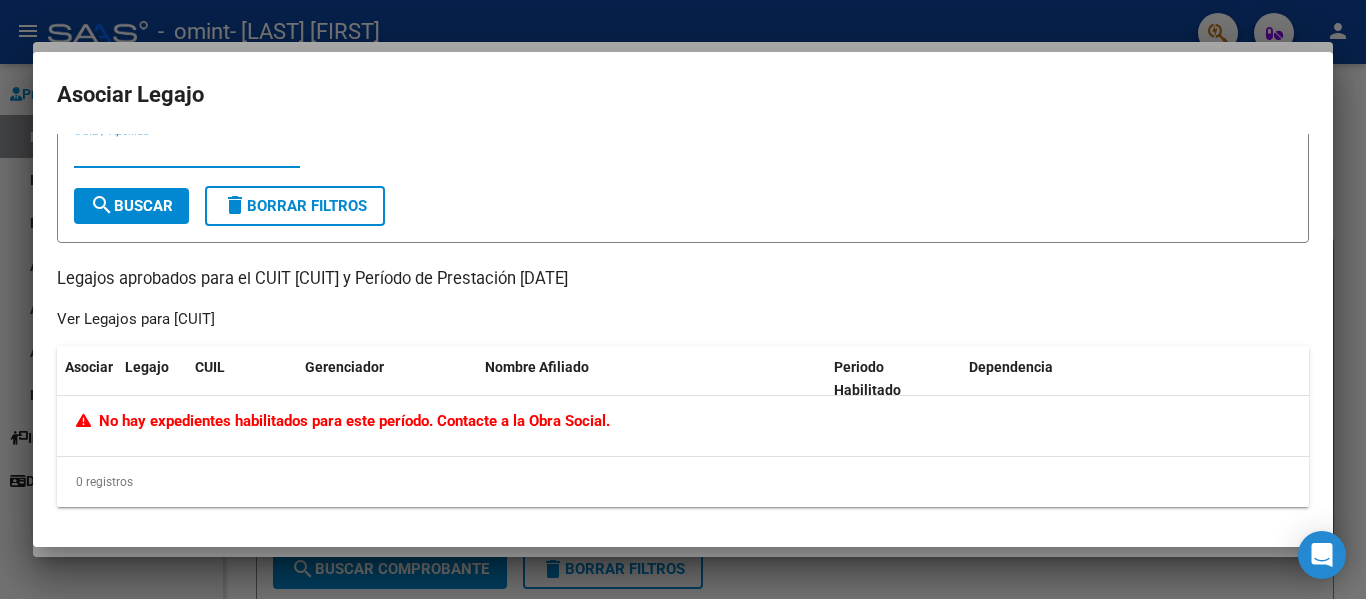 scroll, scrollTop: 0, scrollLeft: 0, axis: both 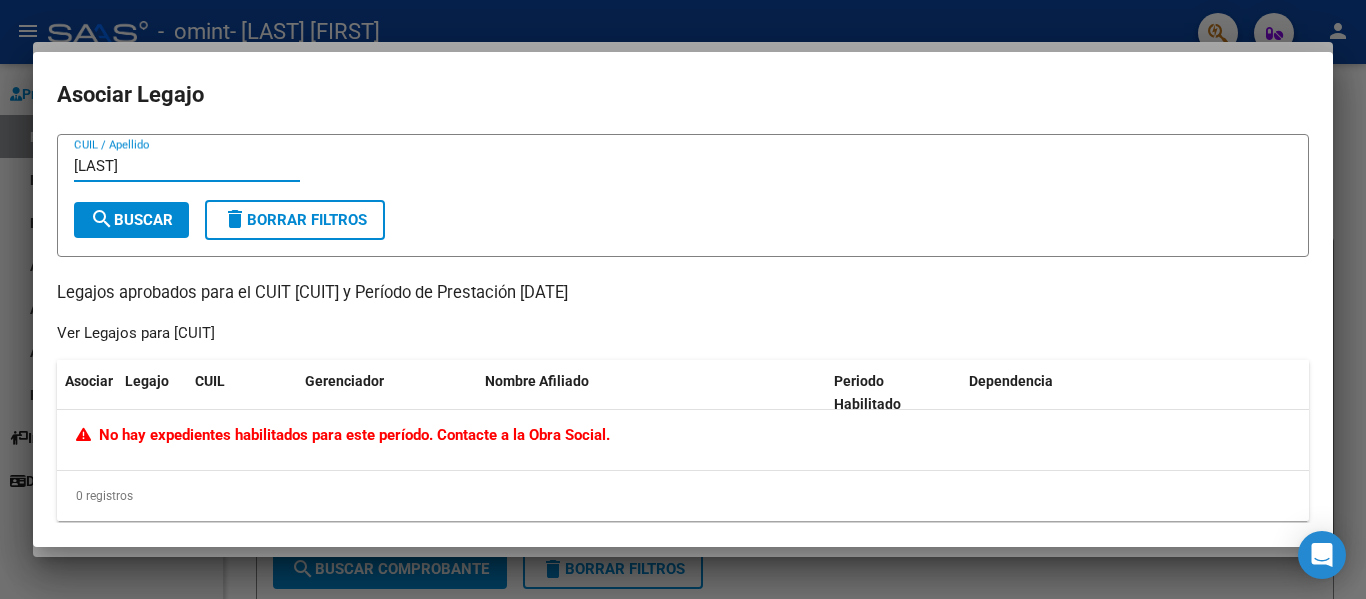 type on "[LAST]" 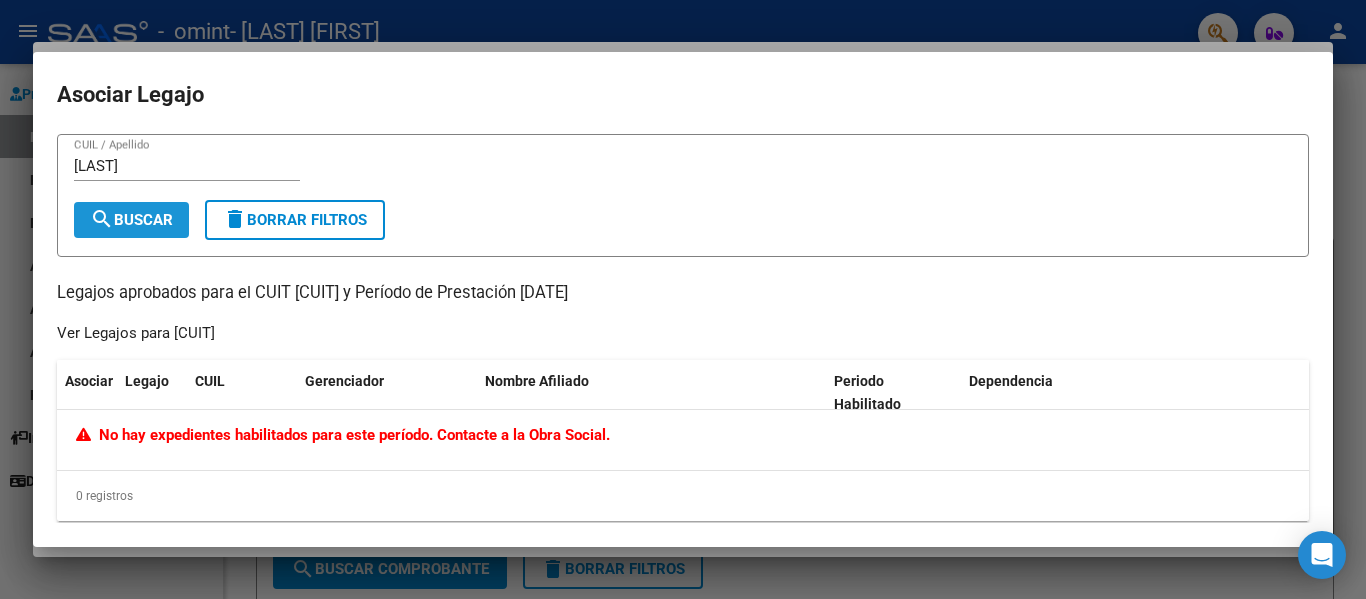 click on "search  Buscar" at bounding box center (131, 220) 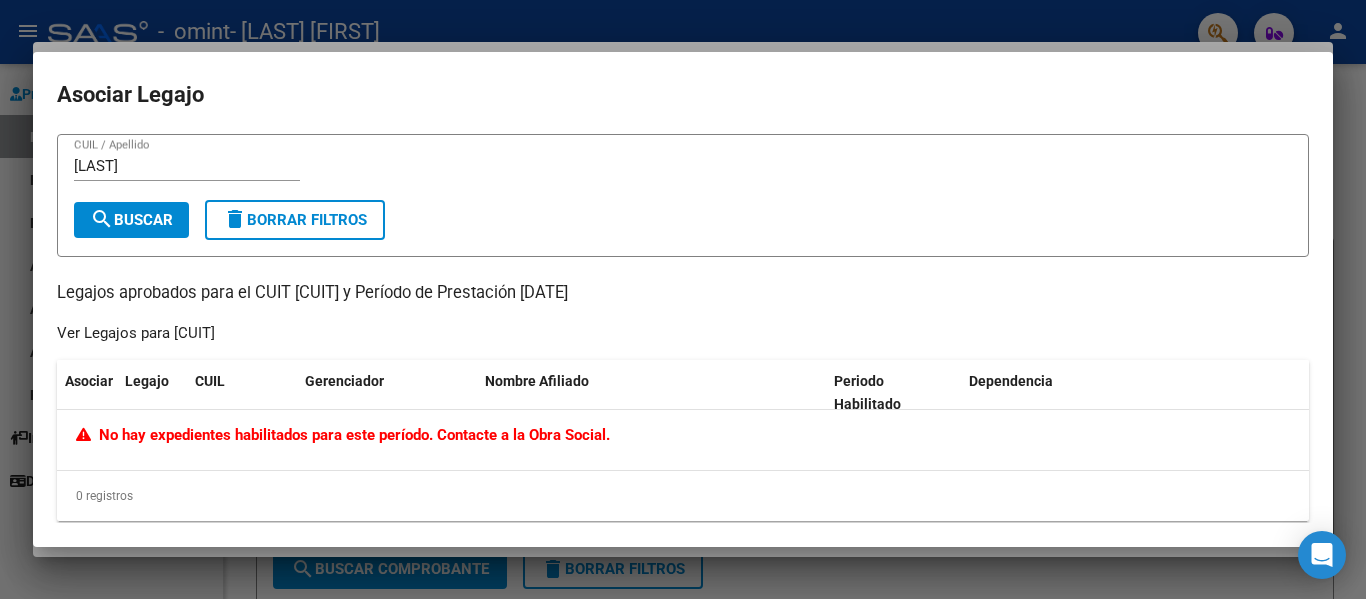 click on "search  Buscar" at bounding box center (131, 220) 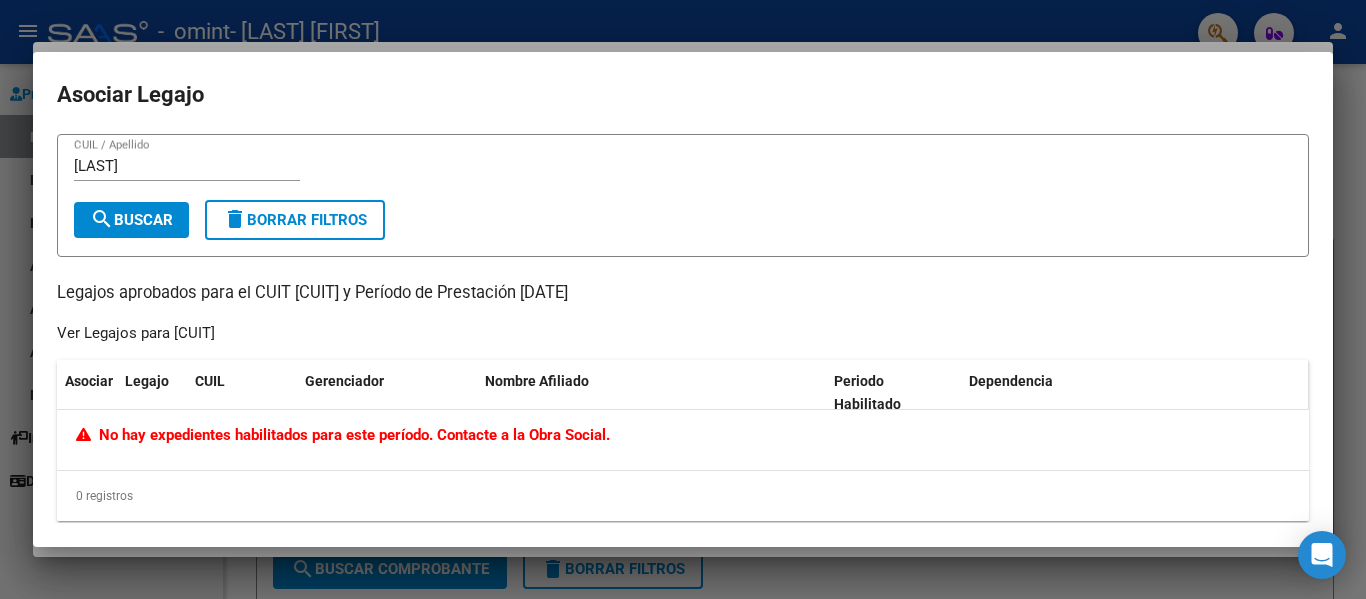 click on "Dependencia" 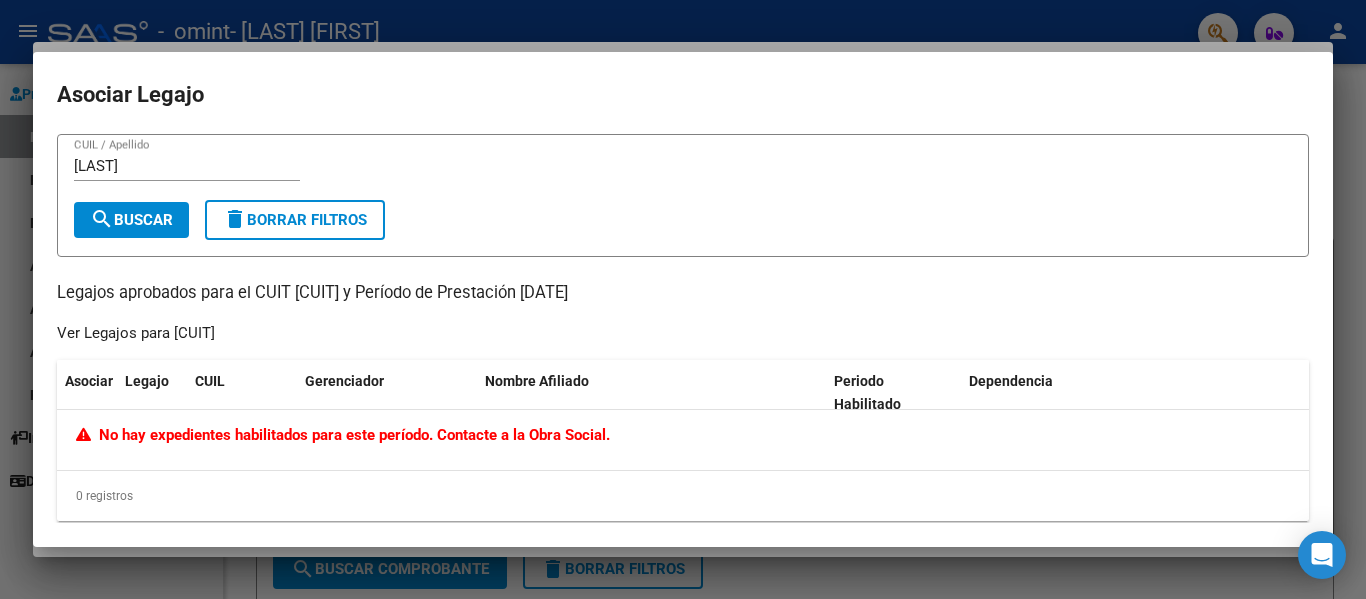click on "Ver Legajos para [CUIT]" 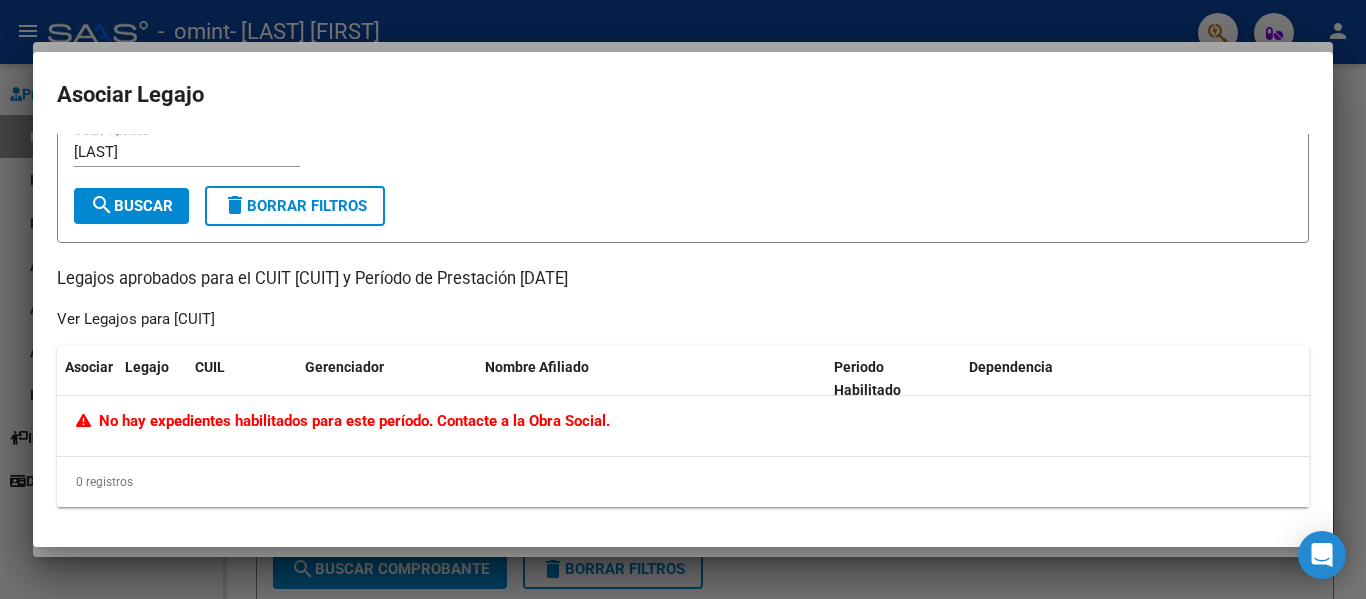 click at bounding box center (683, 299) 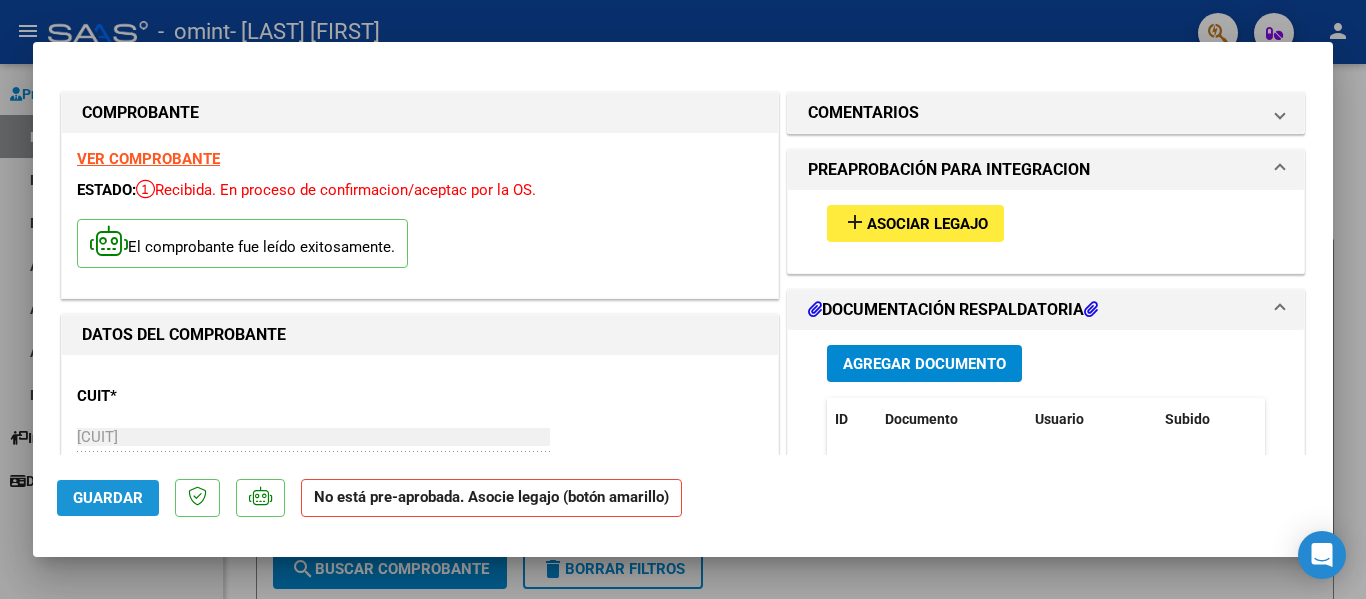 click on "Guardar" 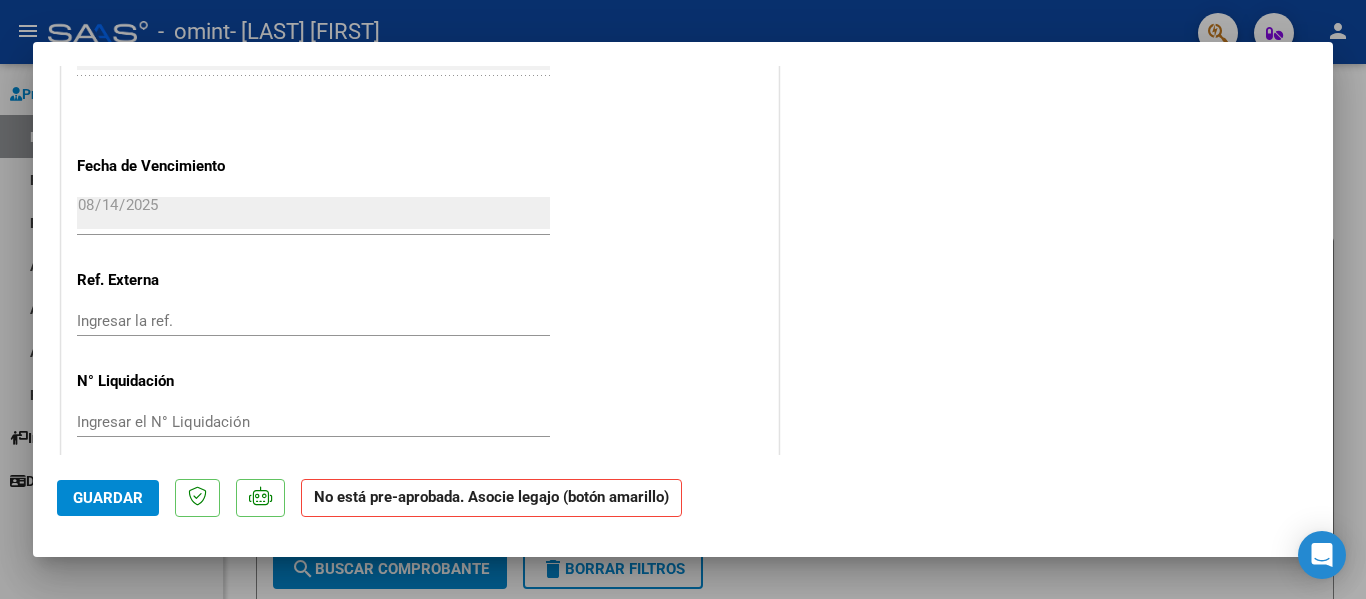 scroll, scrollTop: 1348, scrollLeft: 0, axis: vertical 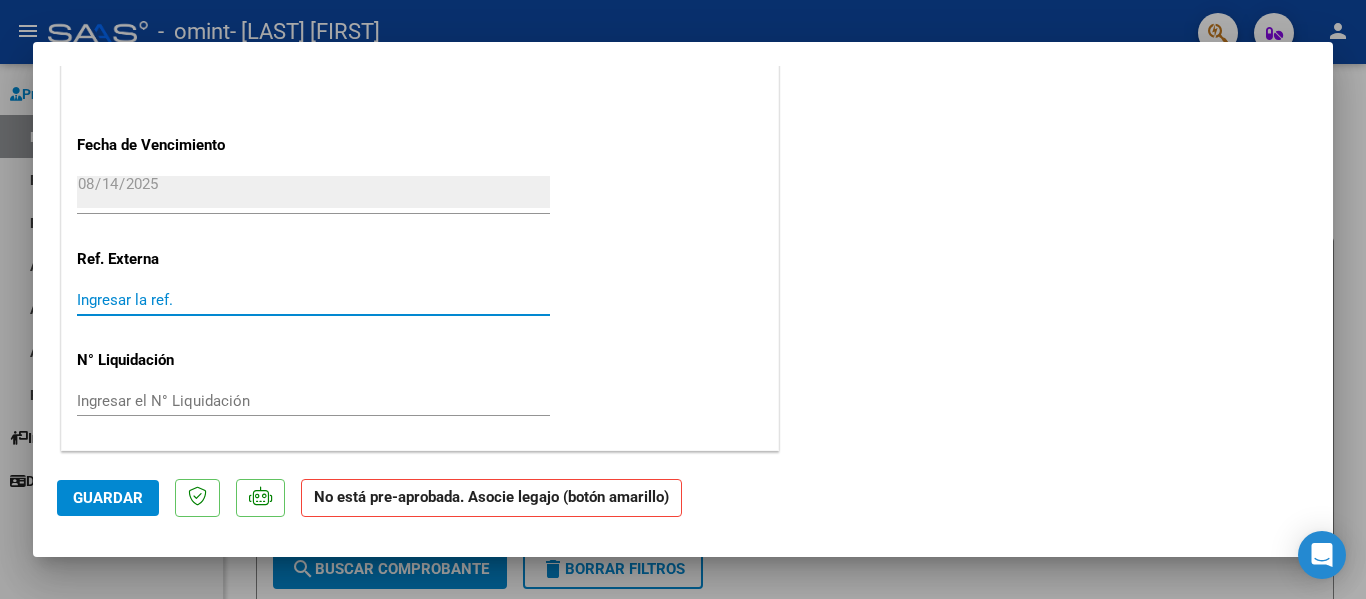 click on "Ingresar la ref." at bounding box center (313, 300) 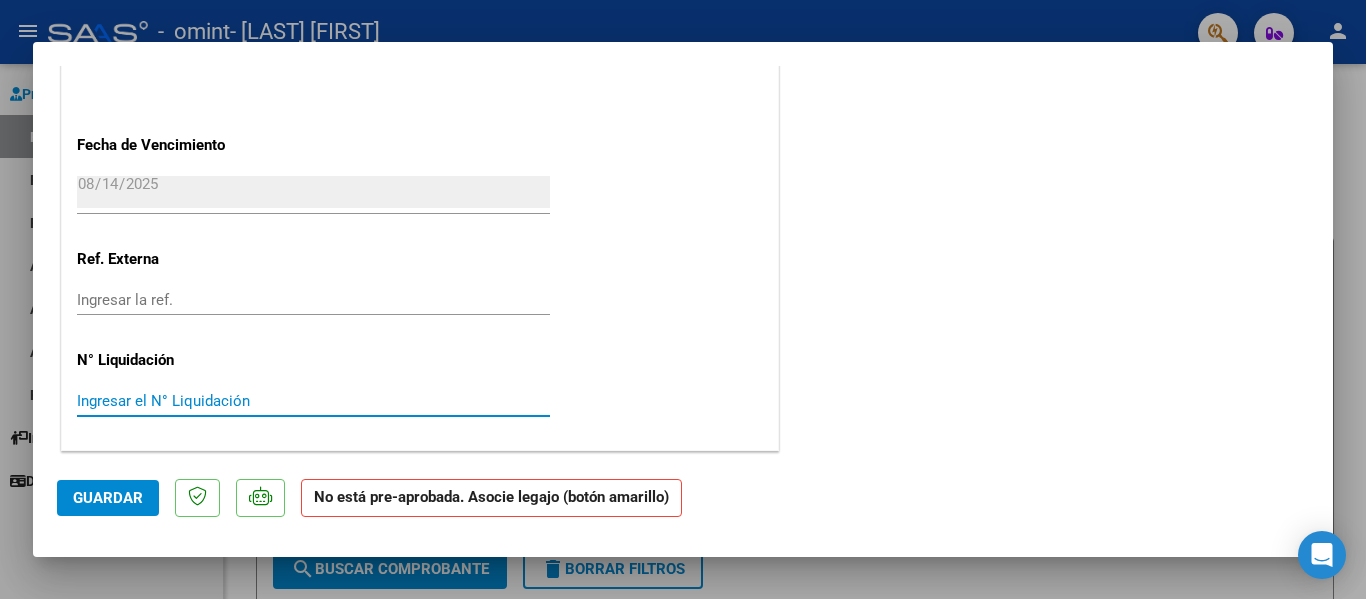 click on "Ingresar el N° Liquidación" at bounding box center (313, 401) 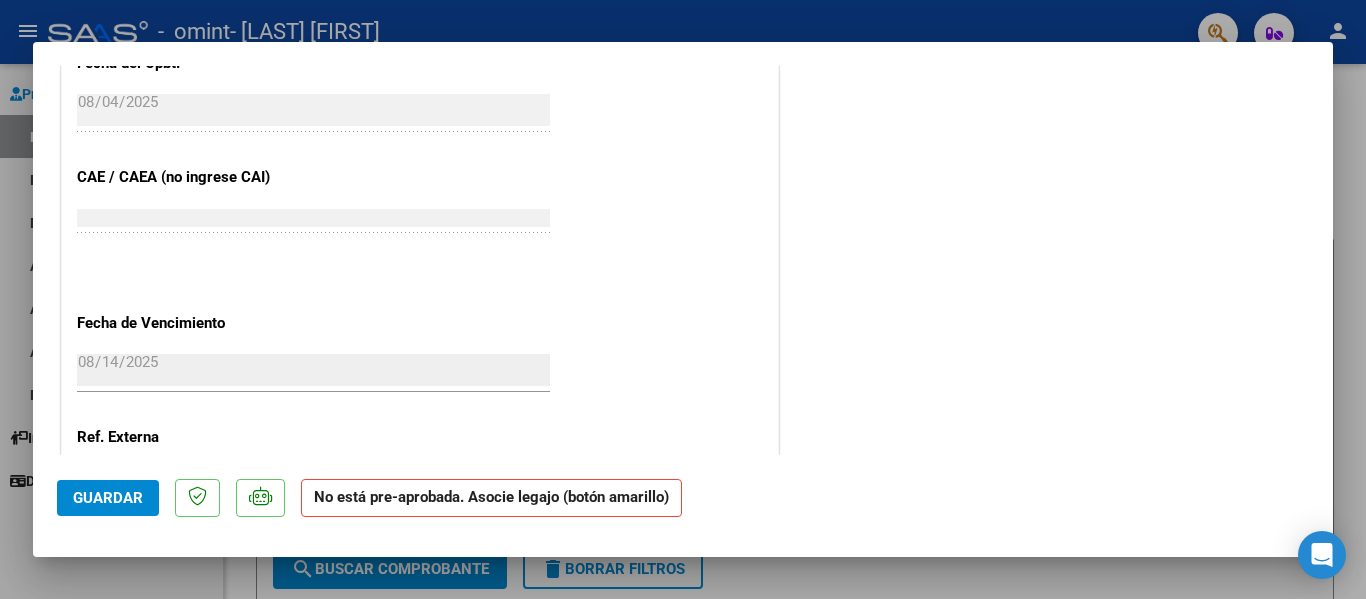 scroll, scrollTop: 1148, scrollLeft: 0, axis: vertical 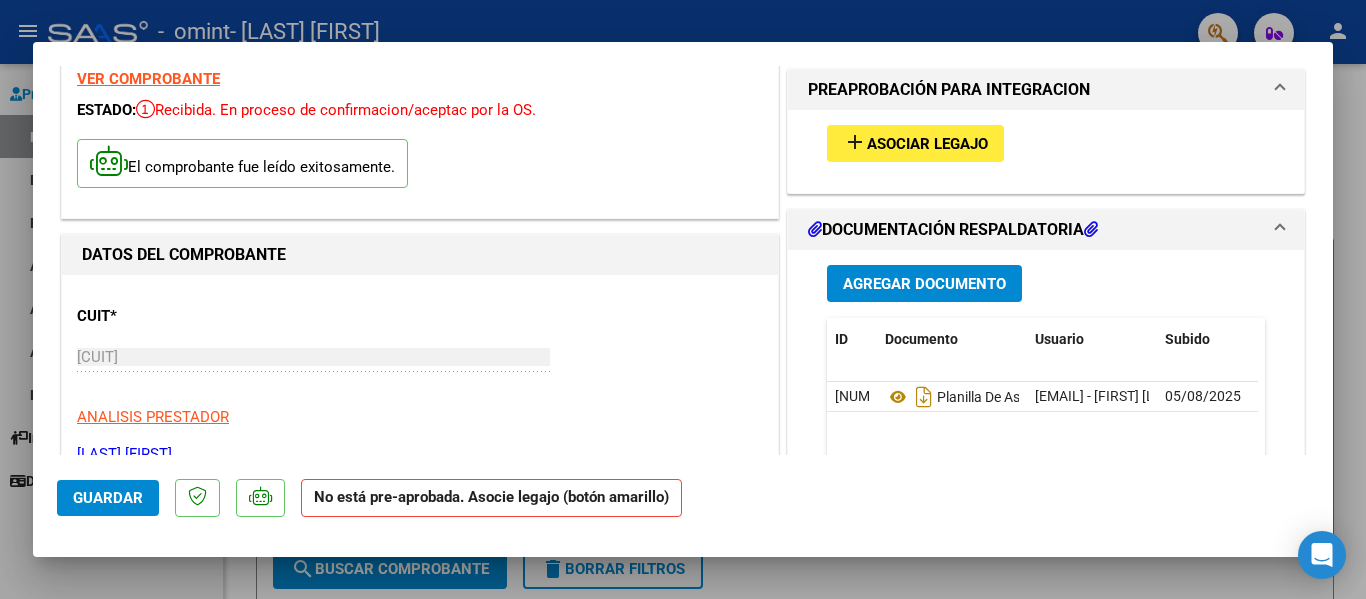 click on "DOCUMENTACIÓN RESPALDATORIA" at bounding box center [1046, 230] 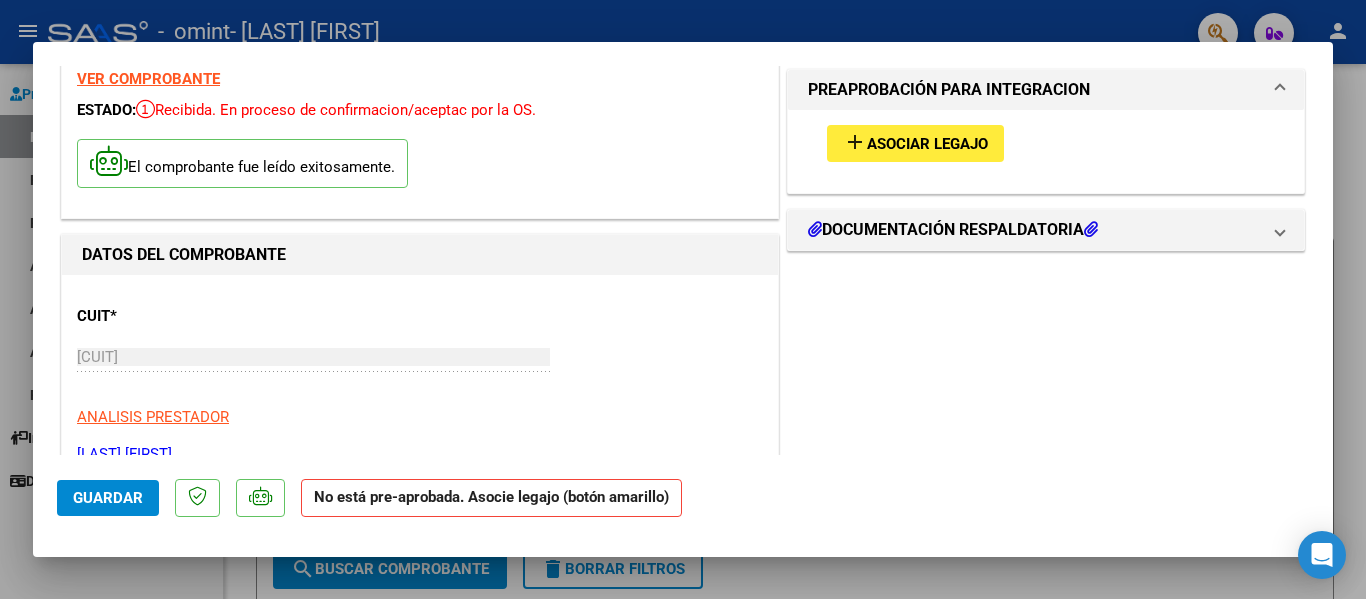 click at bounding box center (1280, 90) 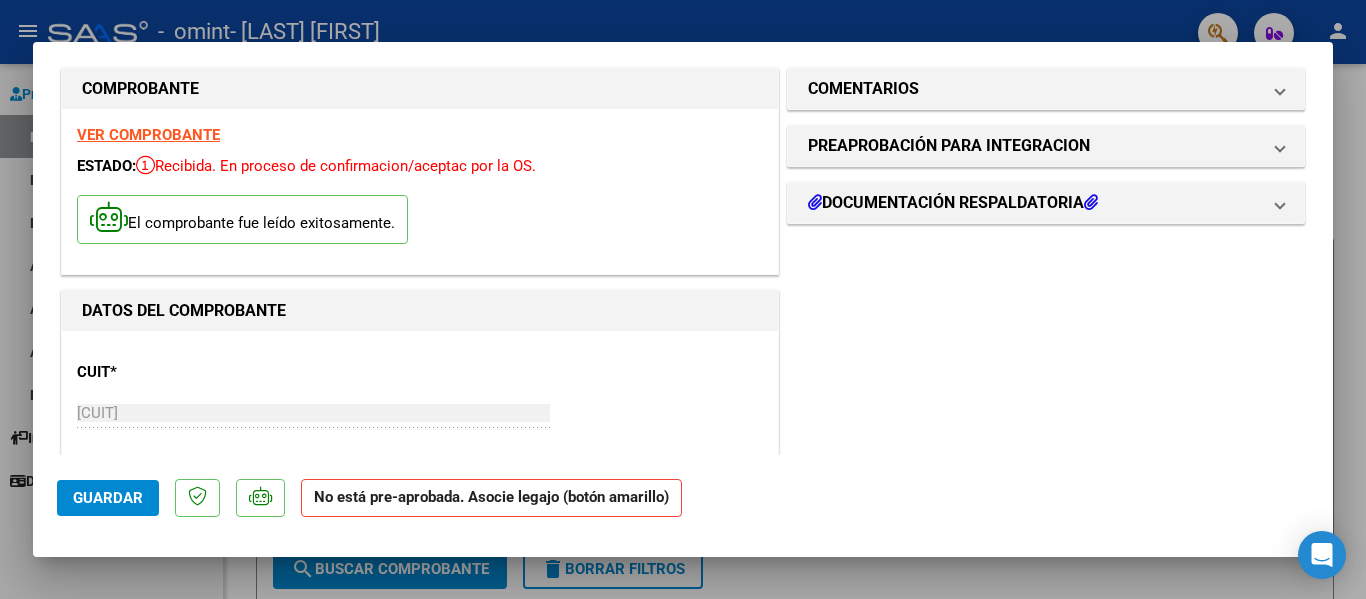 scroll, scrollTop: 0, scrollLeft: 0, axis: both 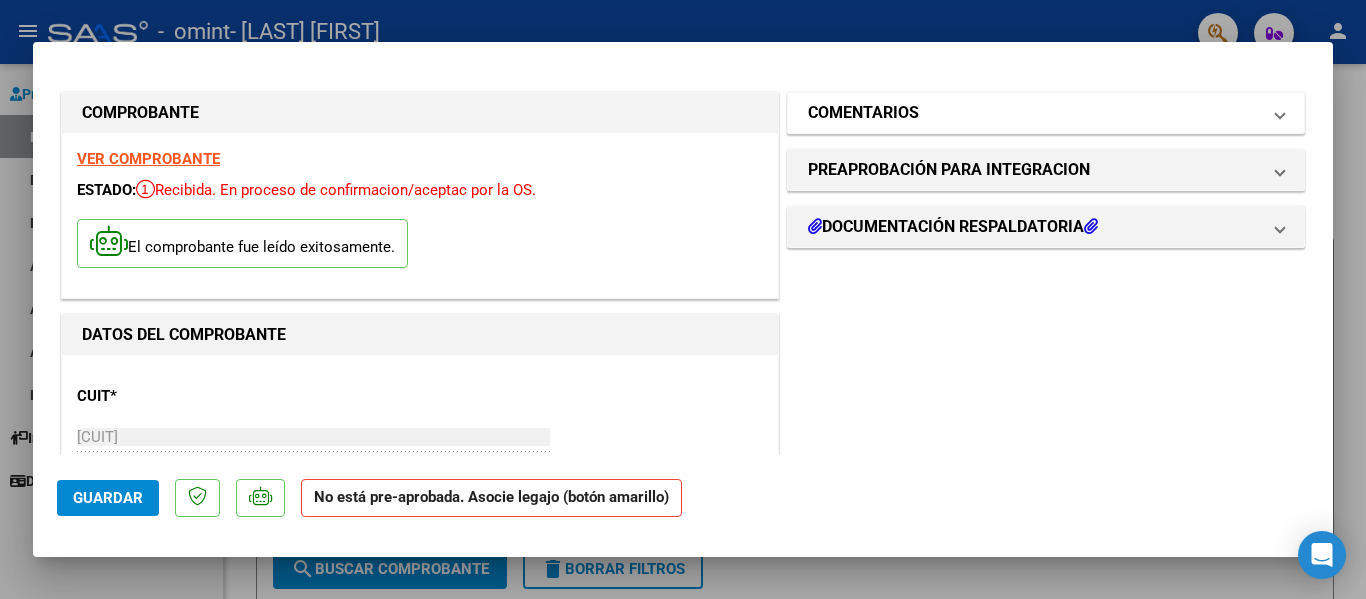 click at bounding box center (1280, 113) 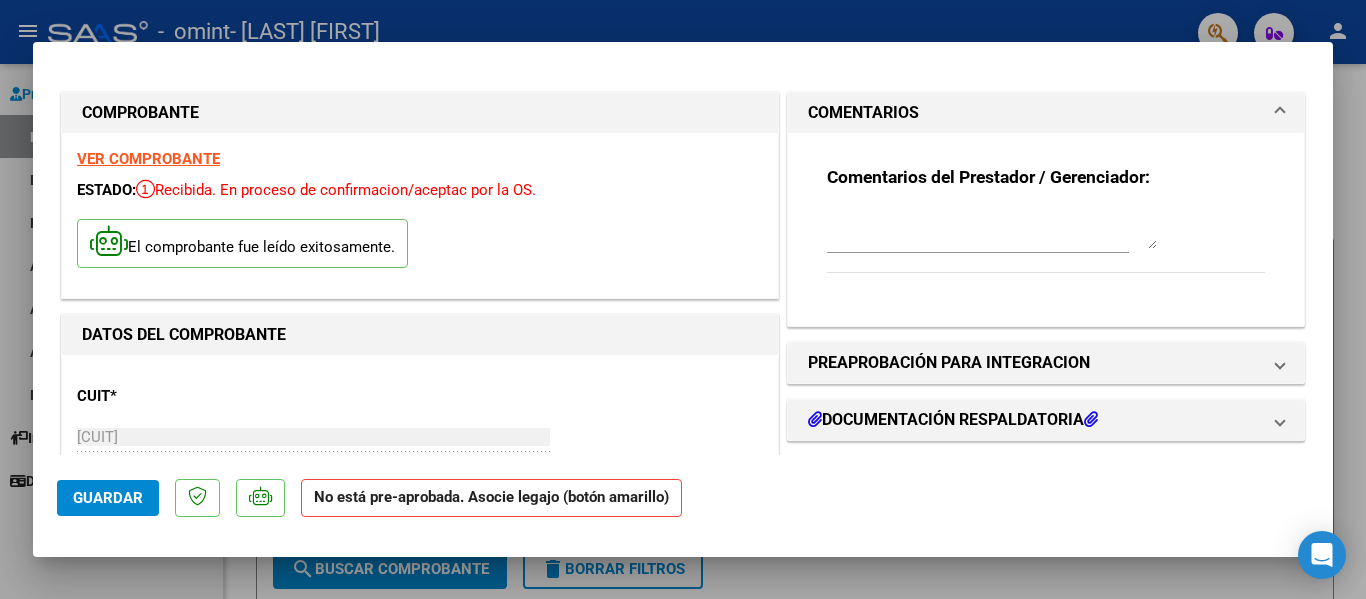 click on "Comentarios del Prestador / Gerenciador:" at bounding box center (988, 177) 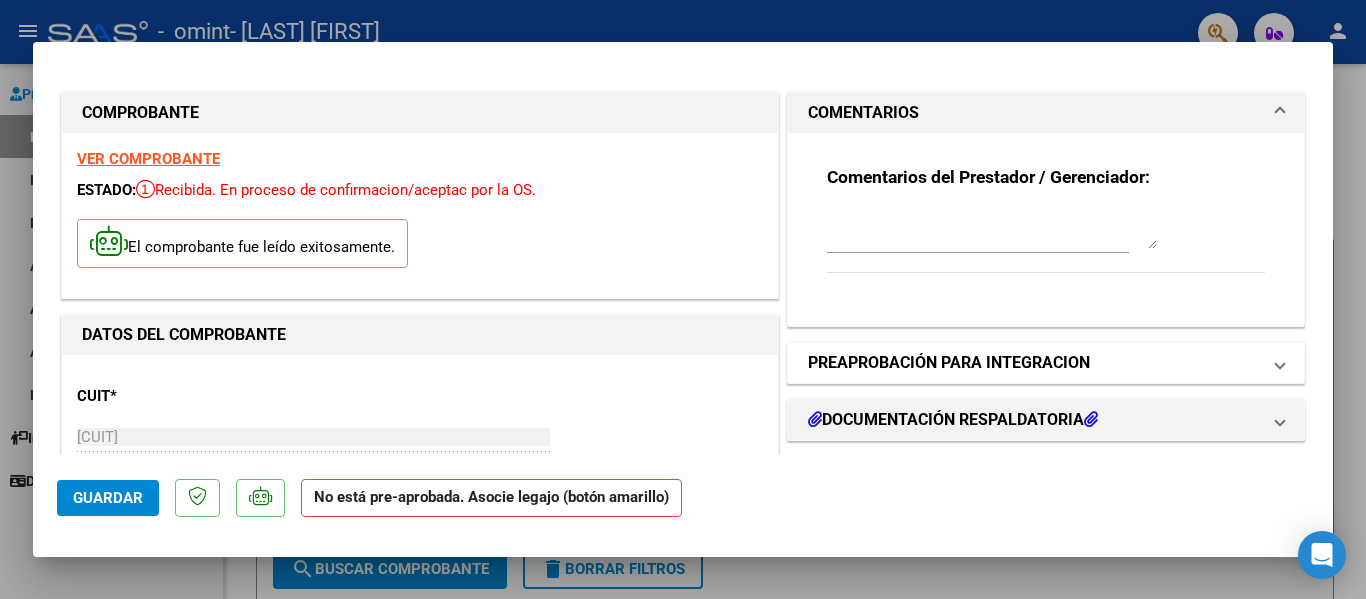 click on "PREAPROBACIÓN PARA INTEGRACION" at bounding box center [1046, 363] 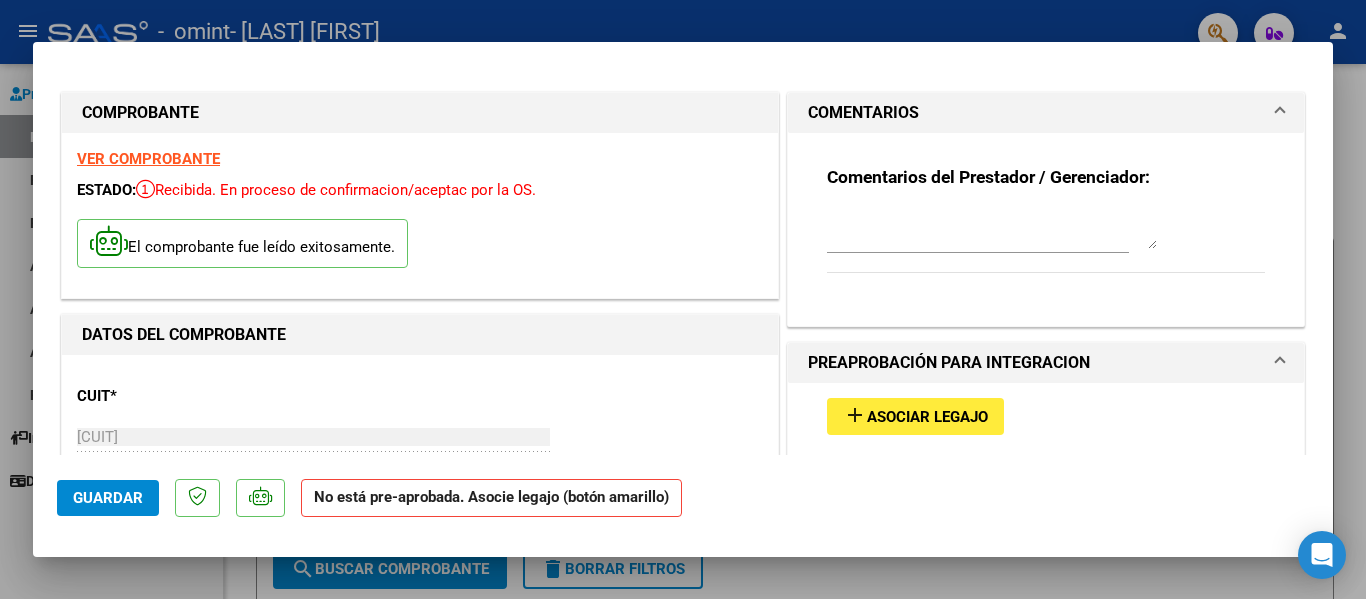 click on "Asociar Legajo" at bounding box center [927, 417] 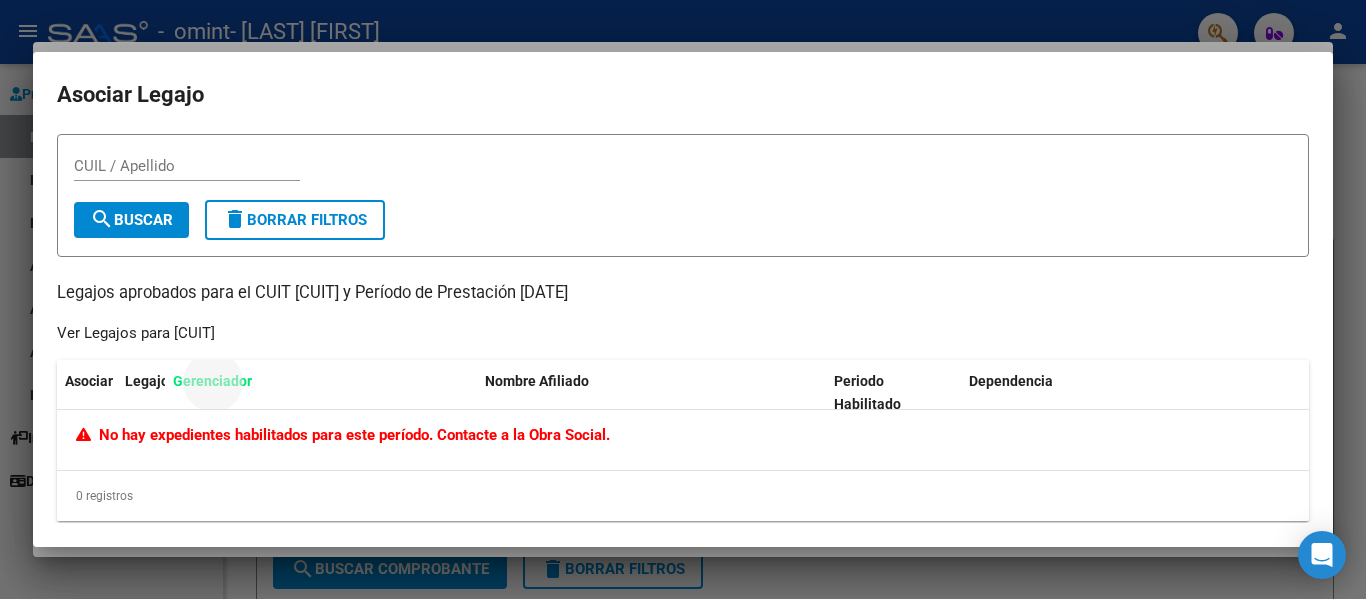 drag, startPoint x: 370, startPoint y: 379, endPoint x: 237, endPoint y: 403, distance: 135.14807 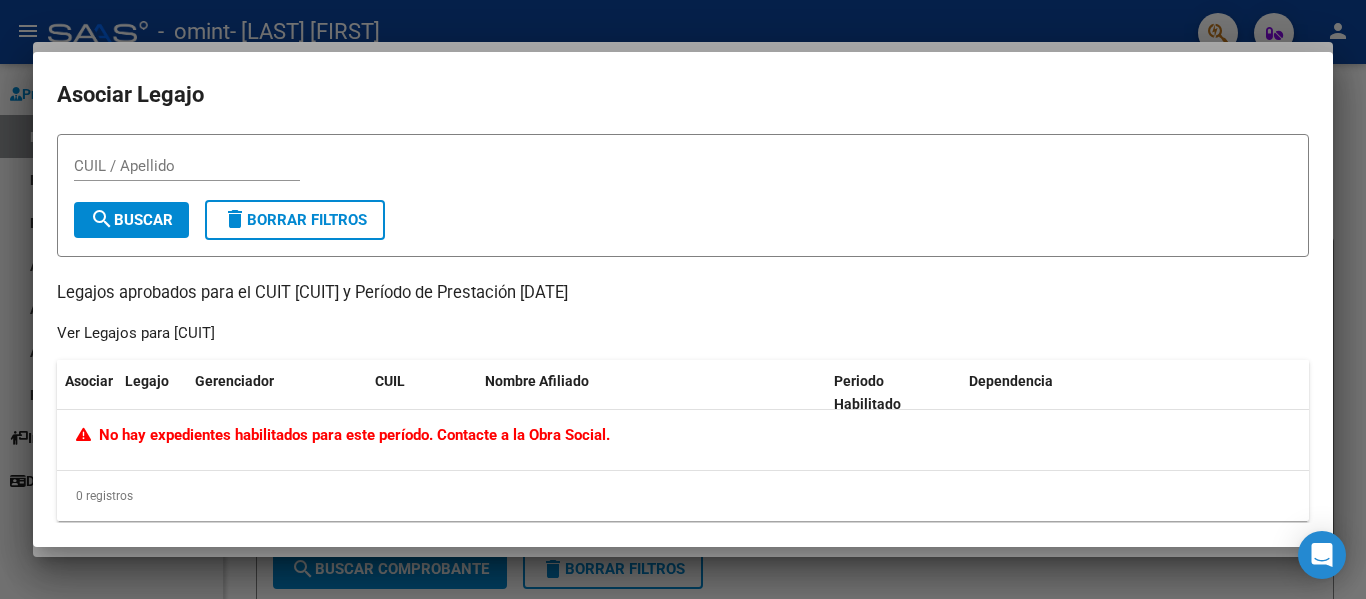 click on "No hay expedientes habilitados para este período. Contacte a la Obra Social." 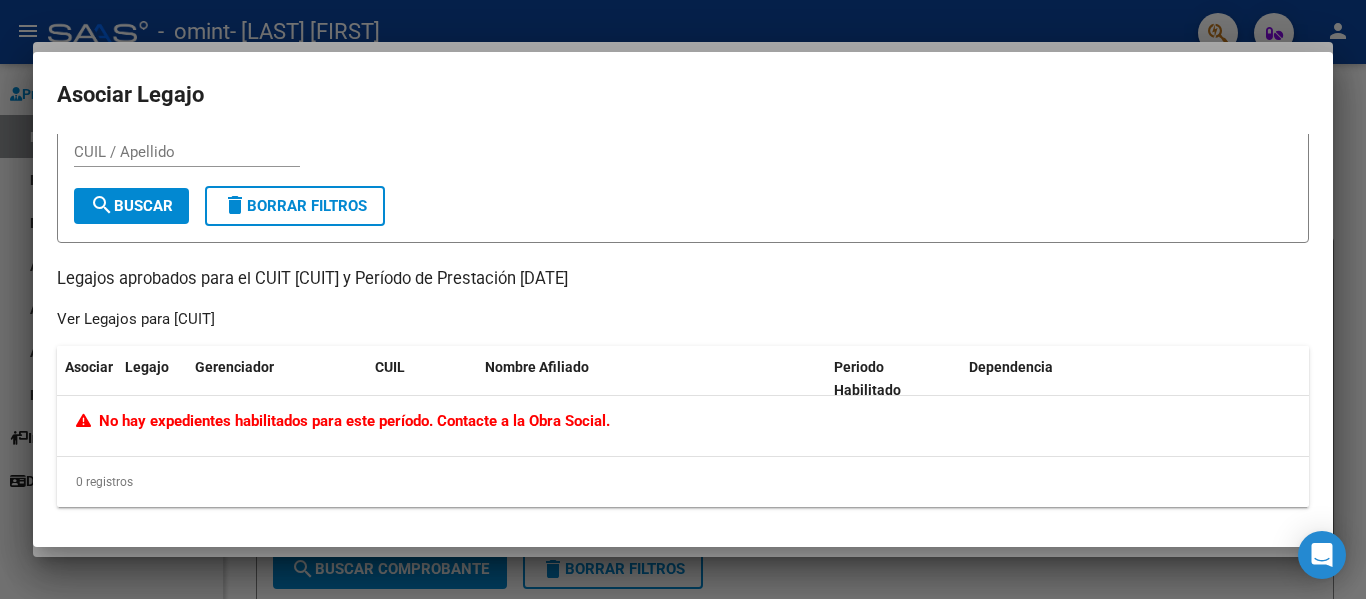 click on "No hay expedientes habilitados para este período. Contacte a la Obra Social." 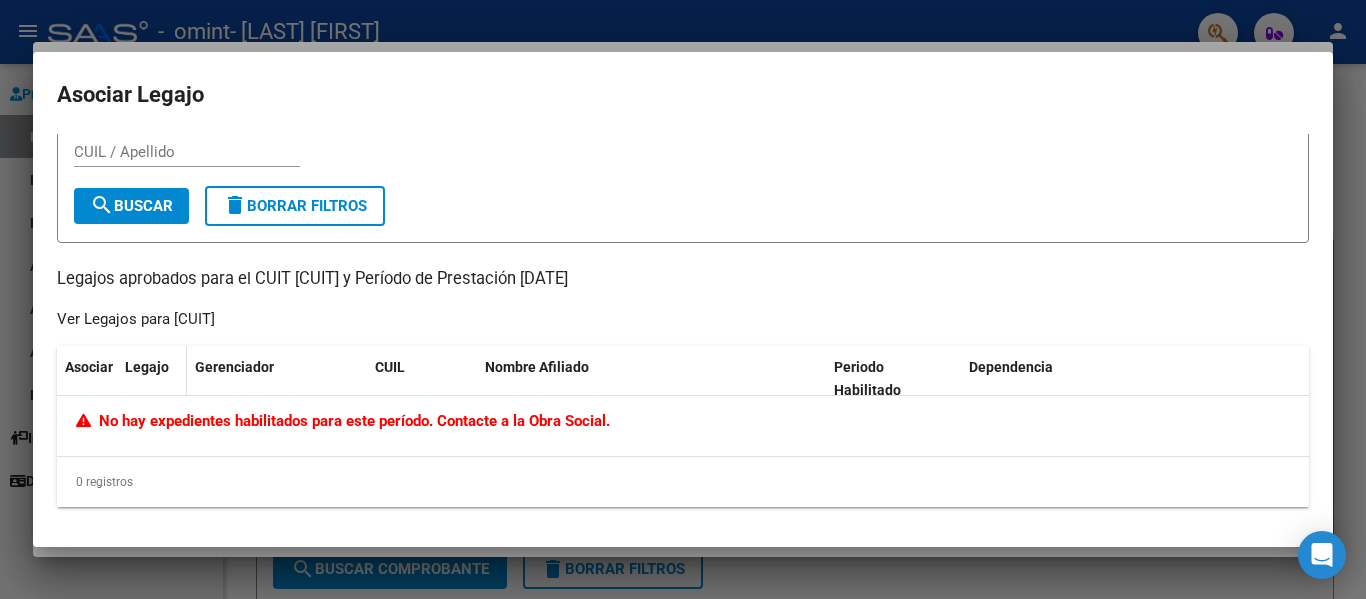 click on "Legajo" 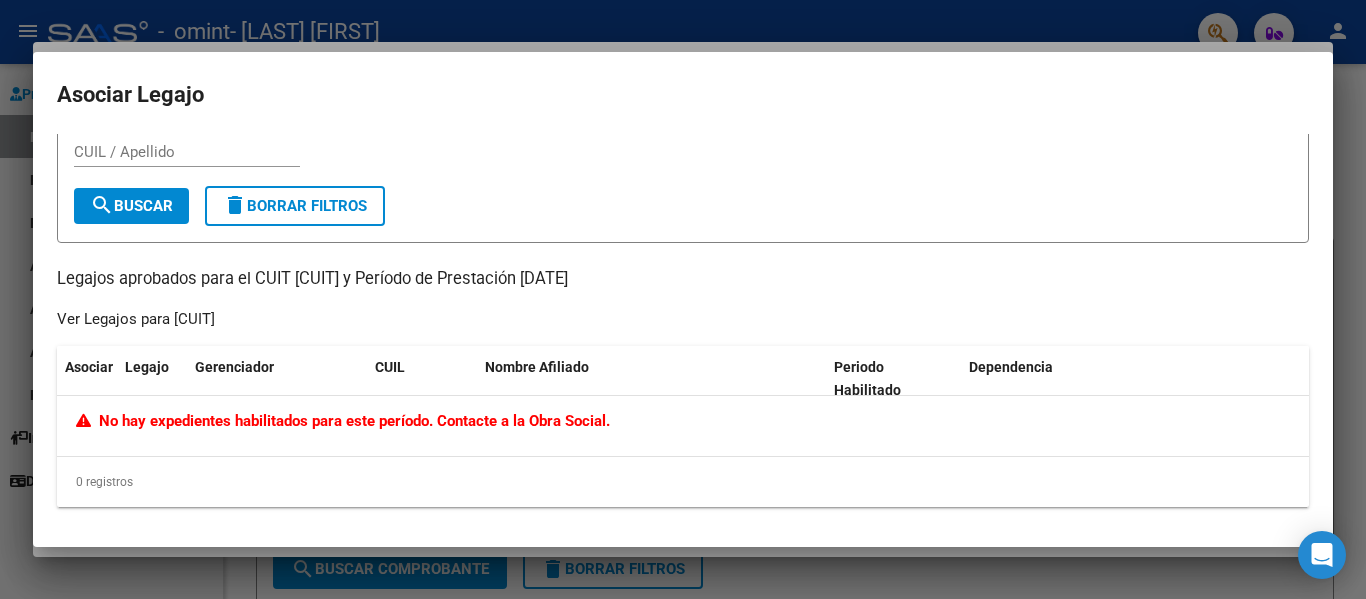 drag, startPoint x: 101, startPoint y: 364, endPoint x: 215, endPoint y: 337, distance: 117.15375 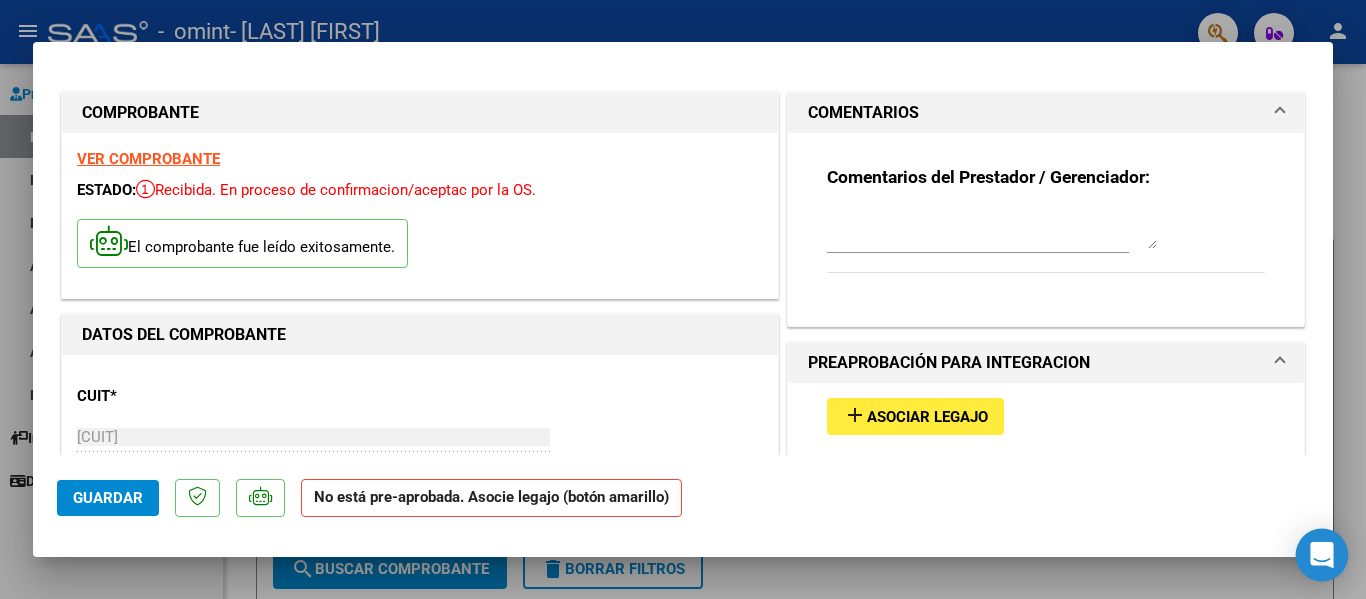 click 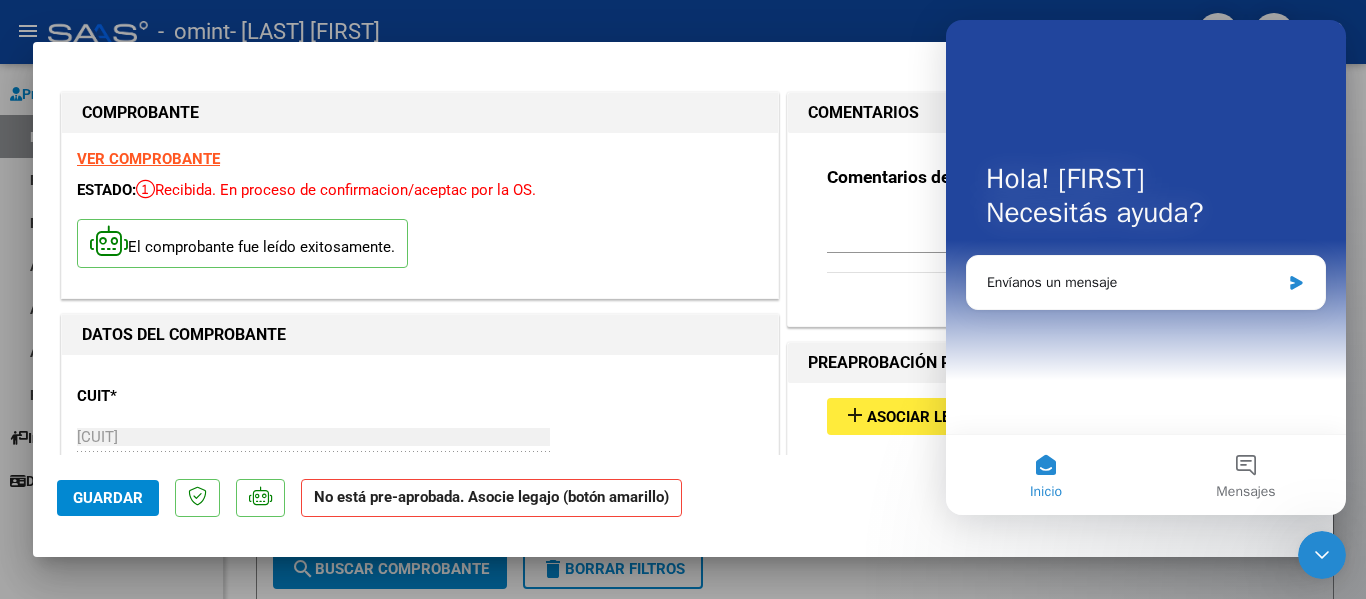 scroll, scrollTop: 0, scrollLeft: 0, axis: both 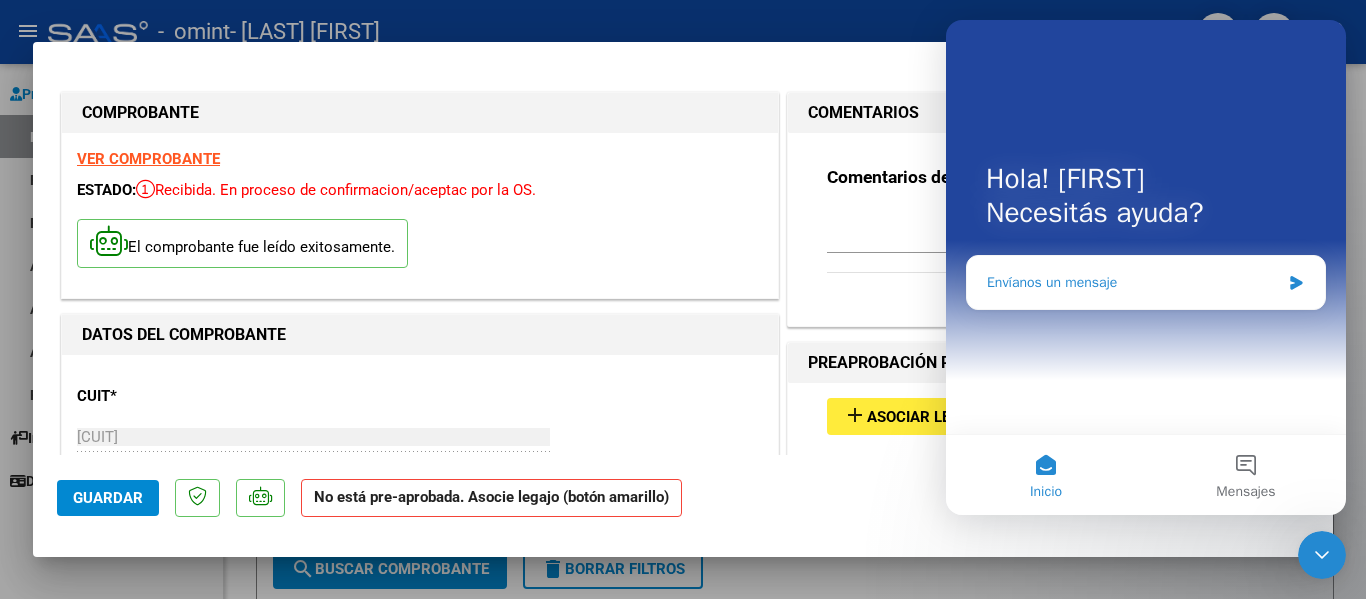click on "Envíanos un mensaje" at bounding box center (1133, 282) 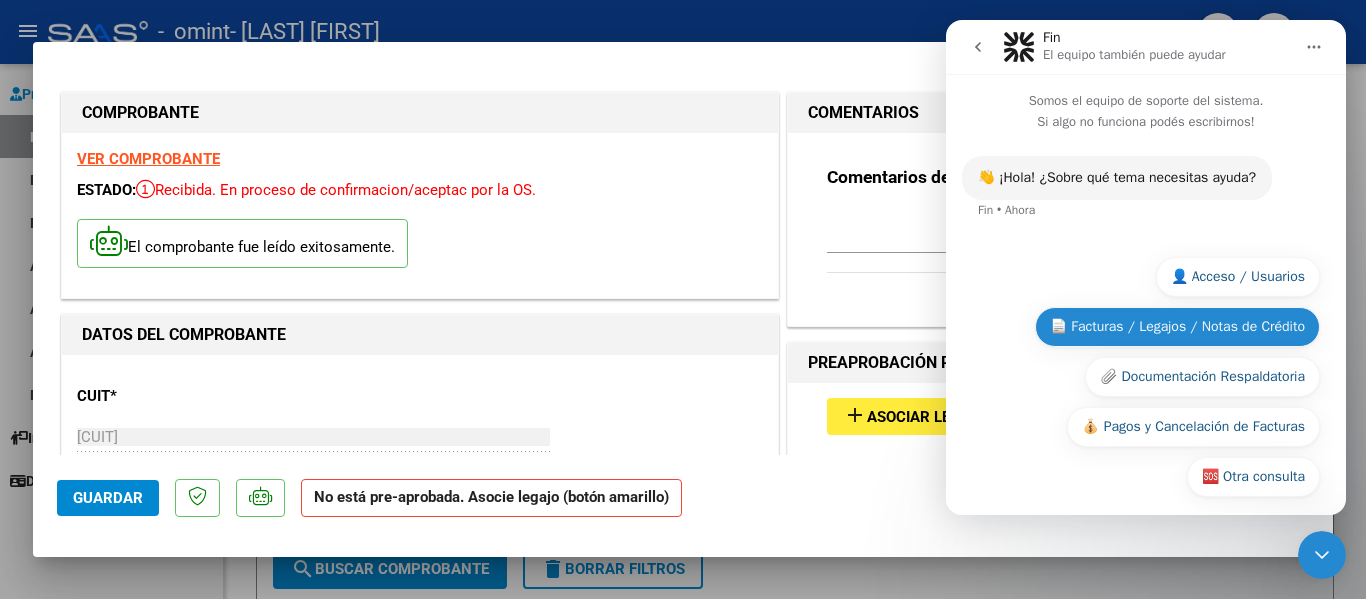 click on "📄 Facturas / Legajos / Notas de Crédito" at bounding box center (1177, 327) 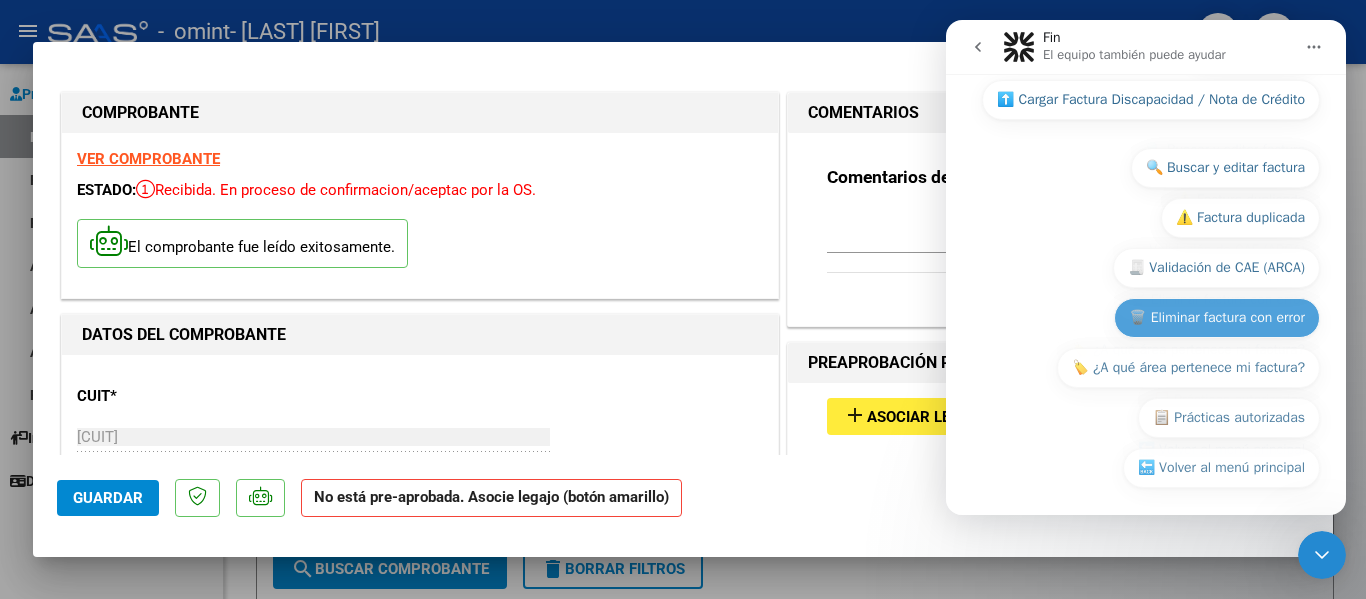 scroll, scrollTop: 391, scrollLeft: 0, axis: vertical 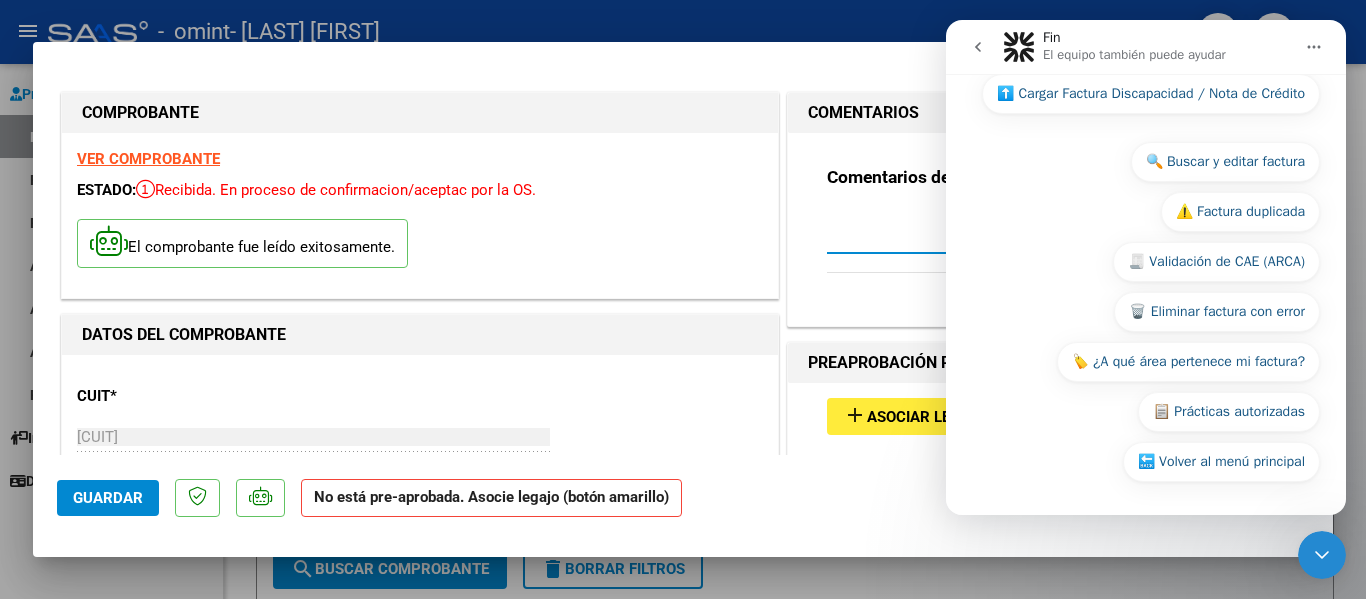click at bounding box center (992, 229) 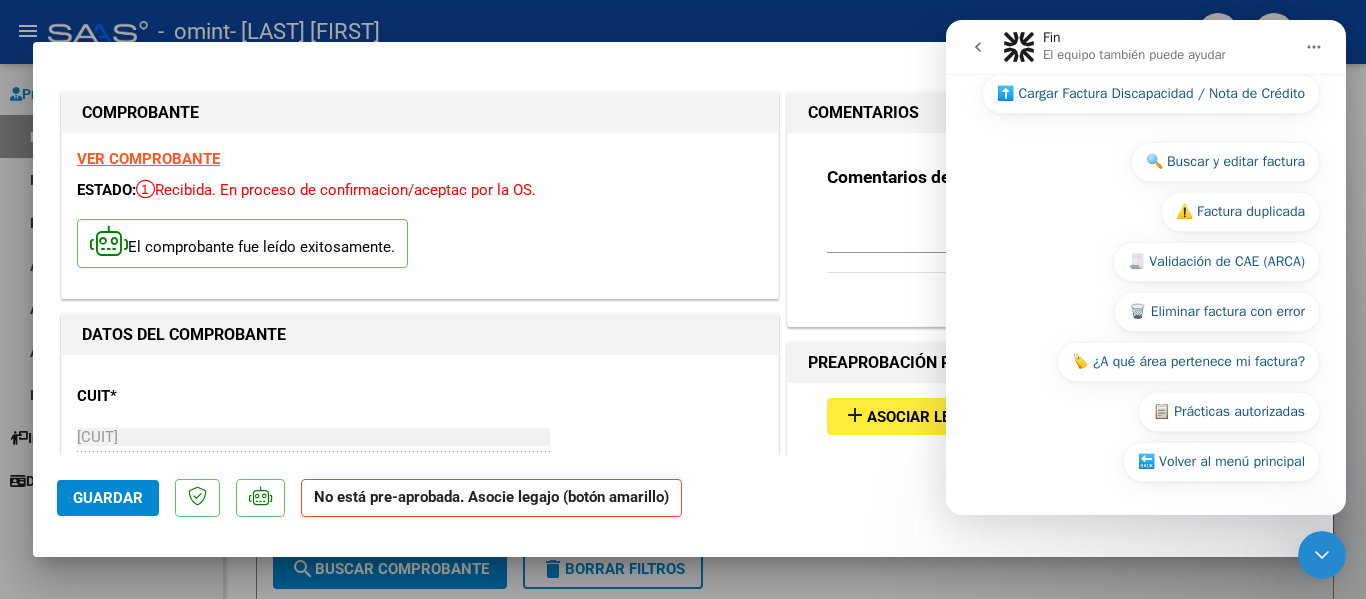 click 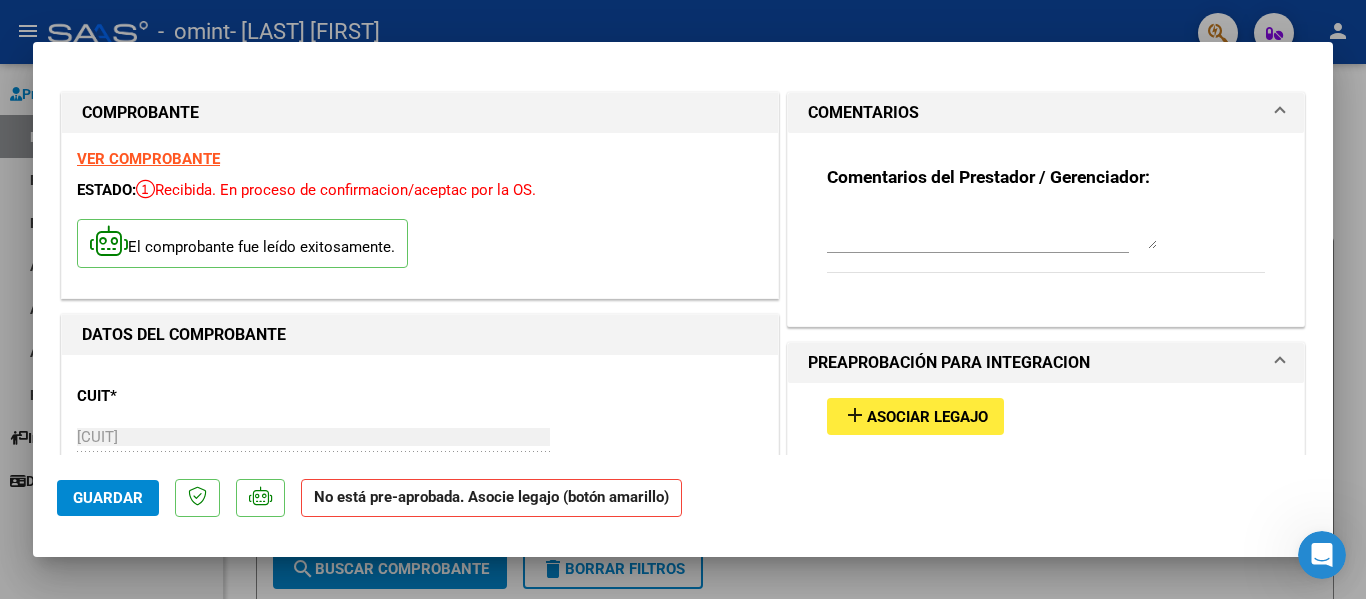scroll, scrollTop: 0, scrollLeft: 0, axis: both 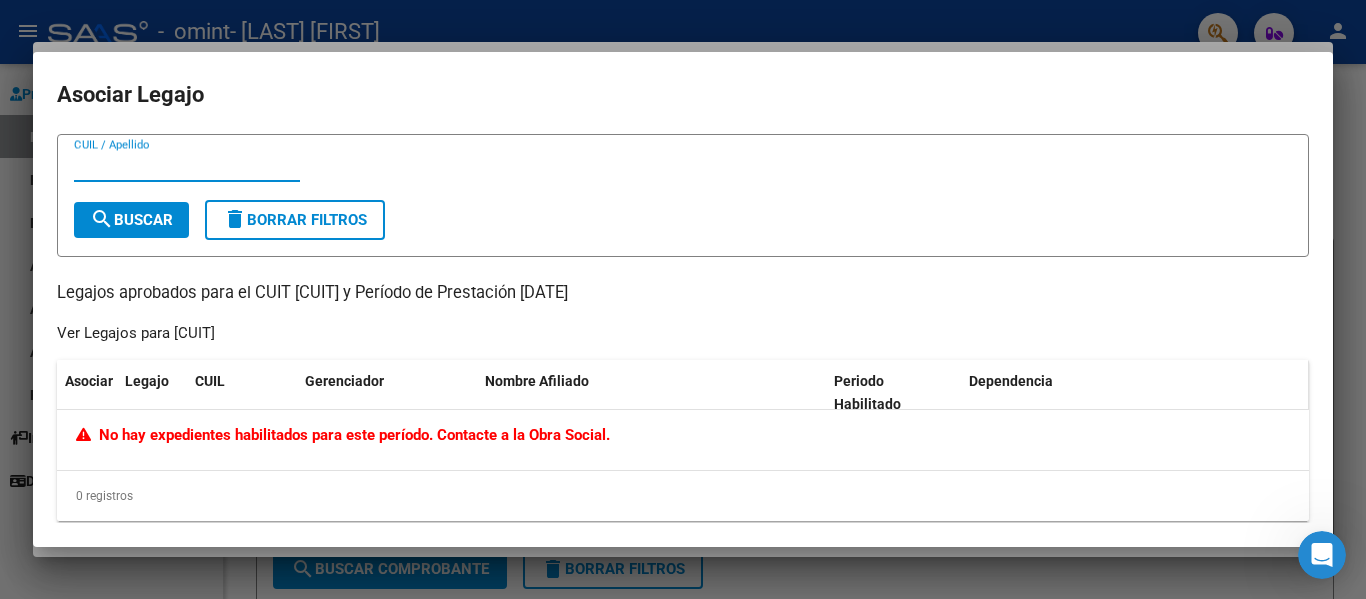 click on "Dependencia" 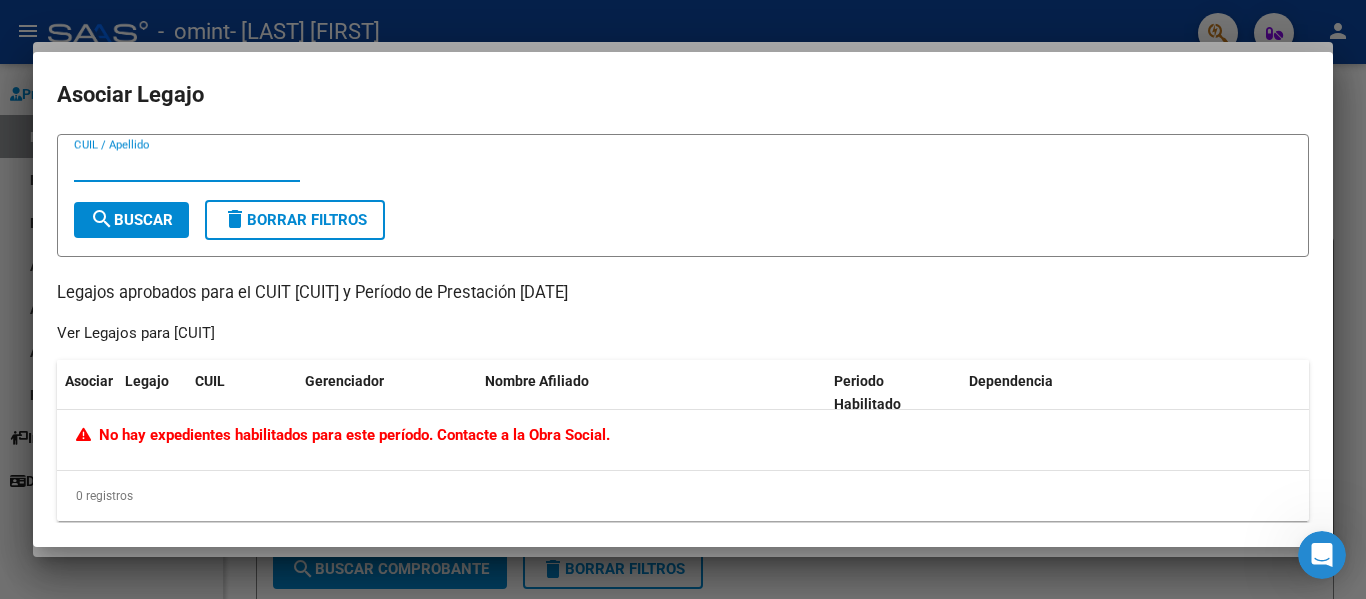 click on "CUIL / Apellido" at bounding box center (187, 166) 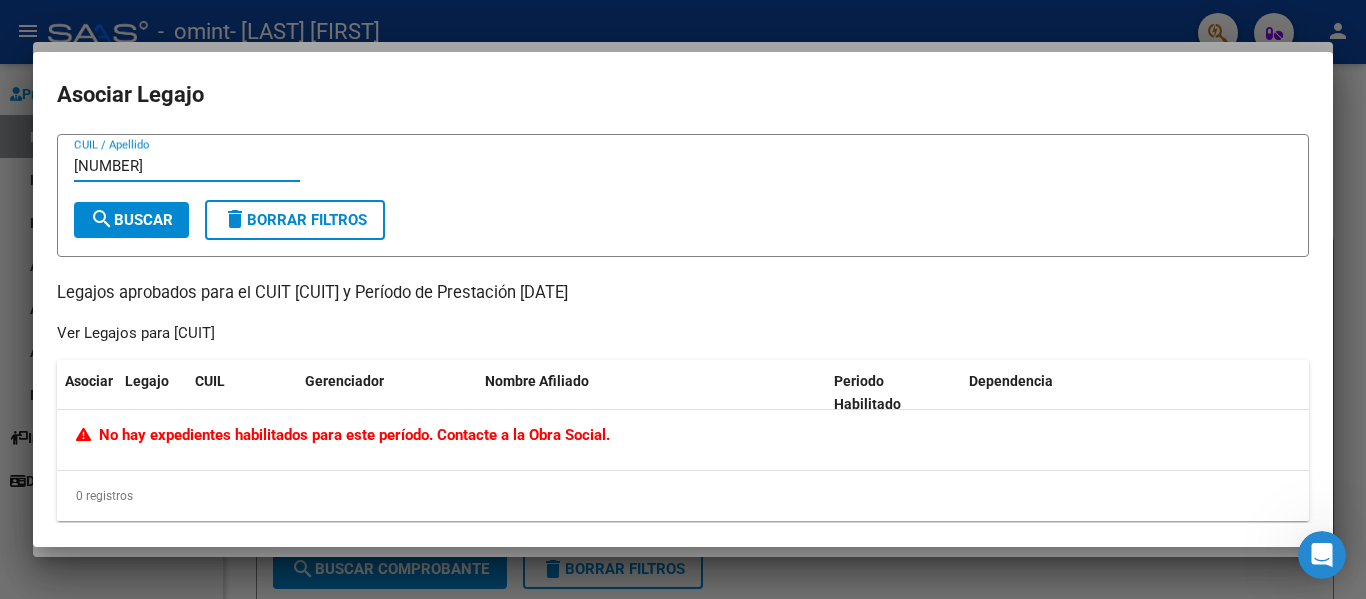 type on "[NUMBER]" 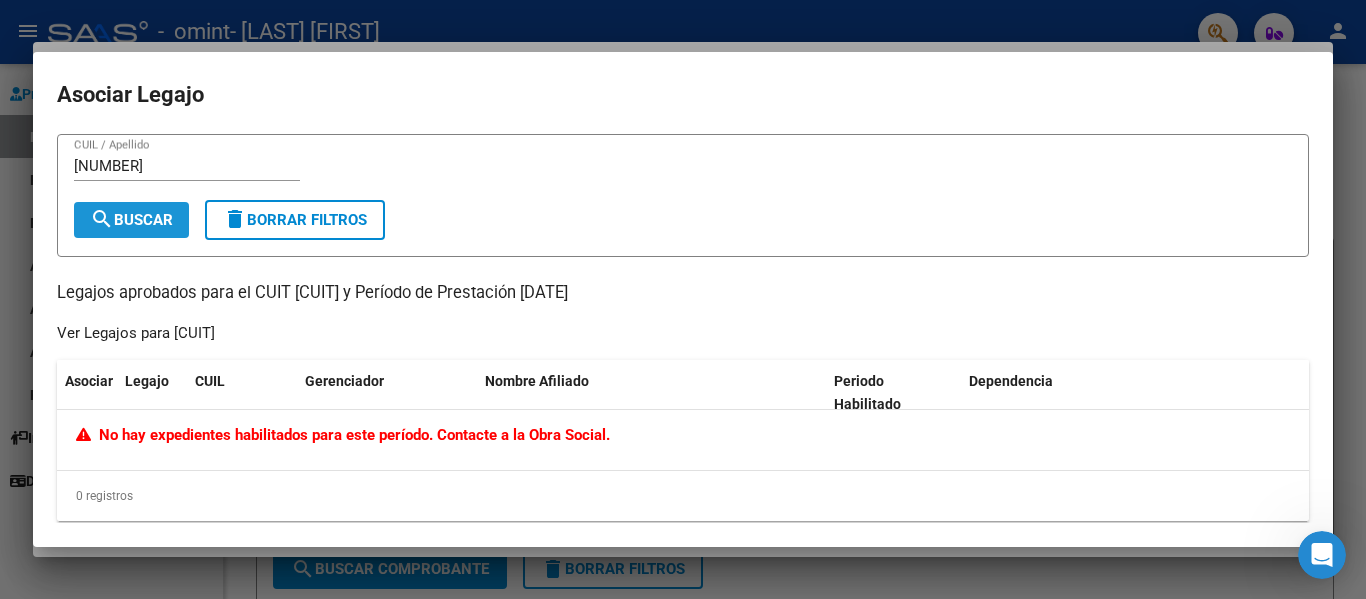 click on "search  Buscar" at bounding box center [131, 220] 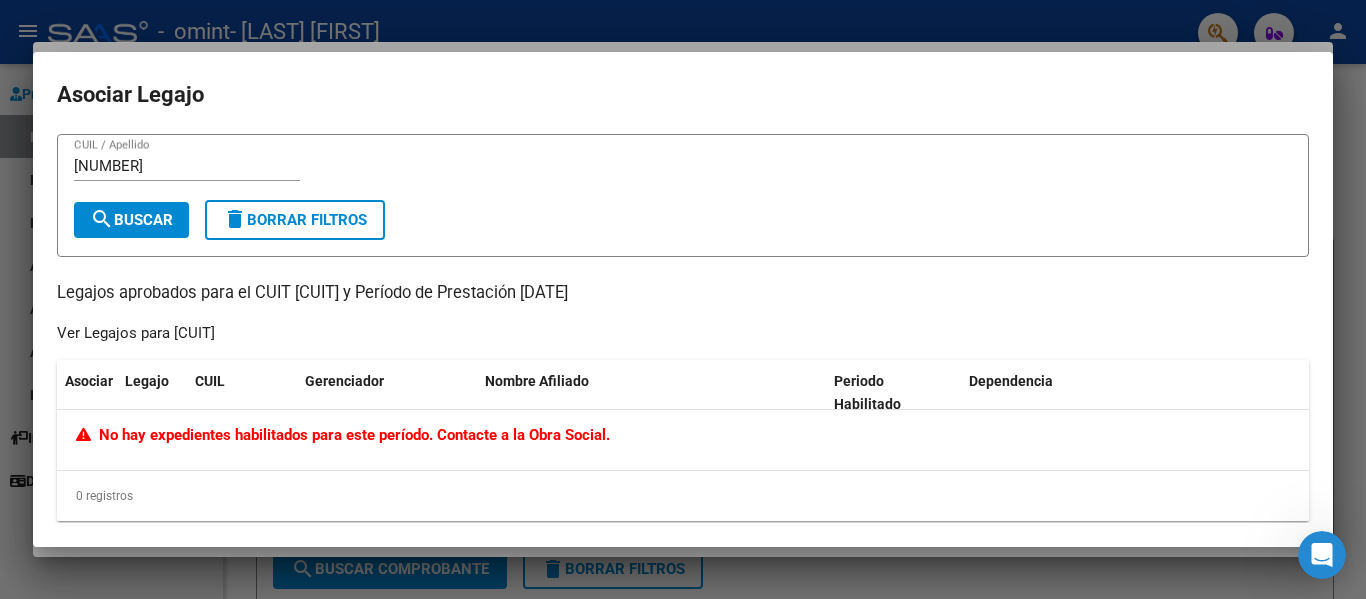 click at bounding box center [683, 299] 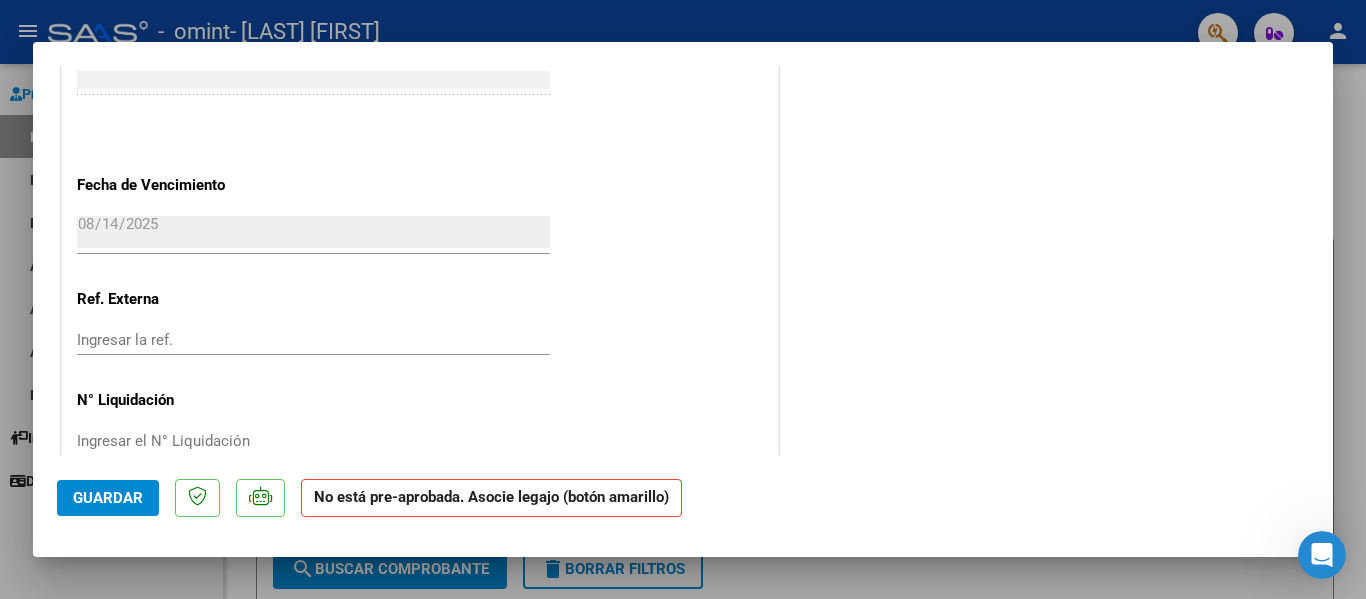 scroll, scrollTop: 1348, scrollLeft: 0, axis: vertical 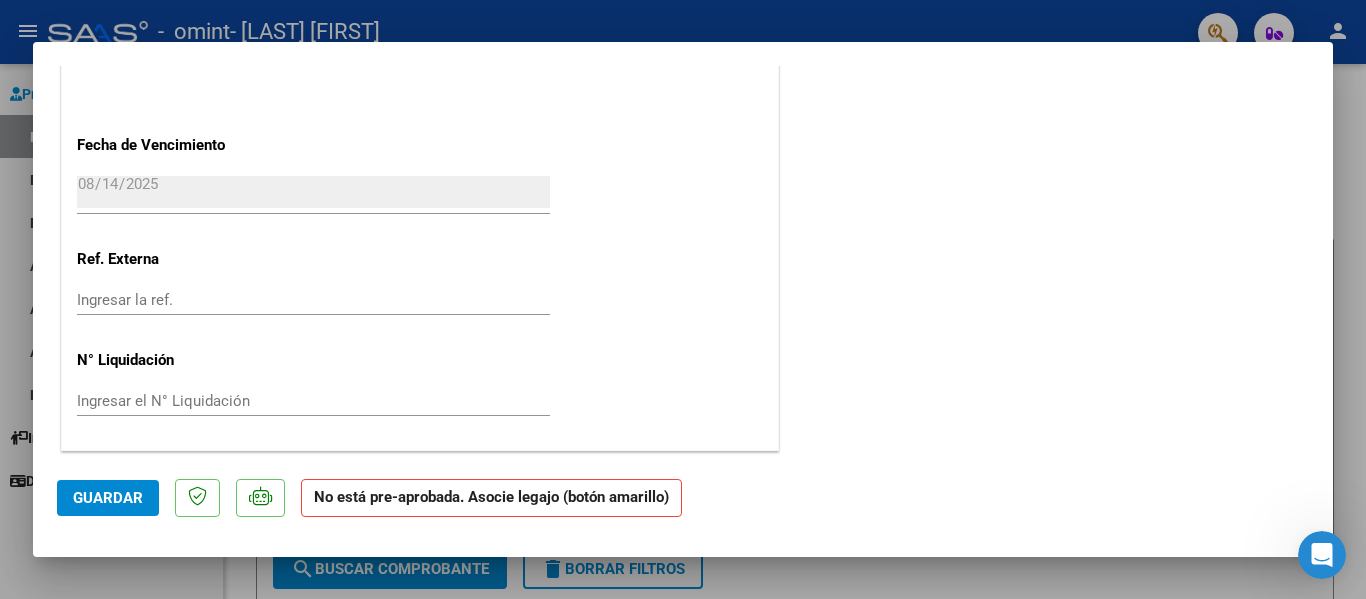 click on "Ingresar la ref." at bounding box center (313, 300) 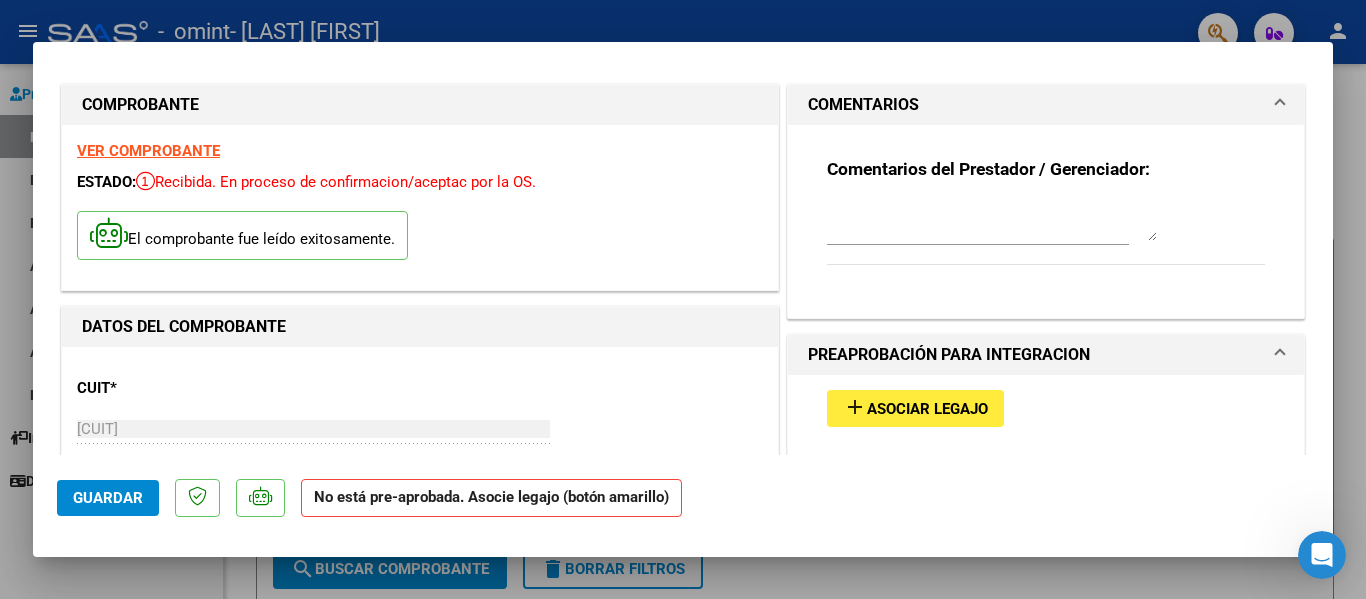 scroll, scrollTop: 0, scrollLeft: 0, axis: both 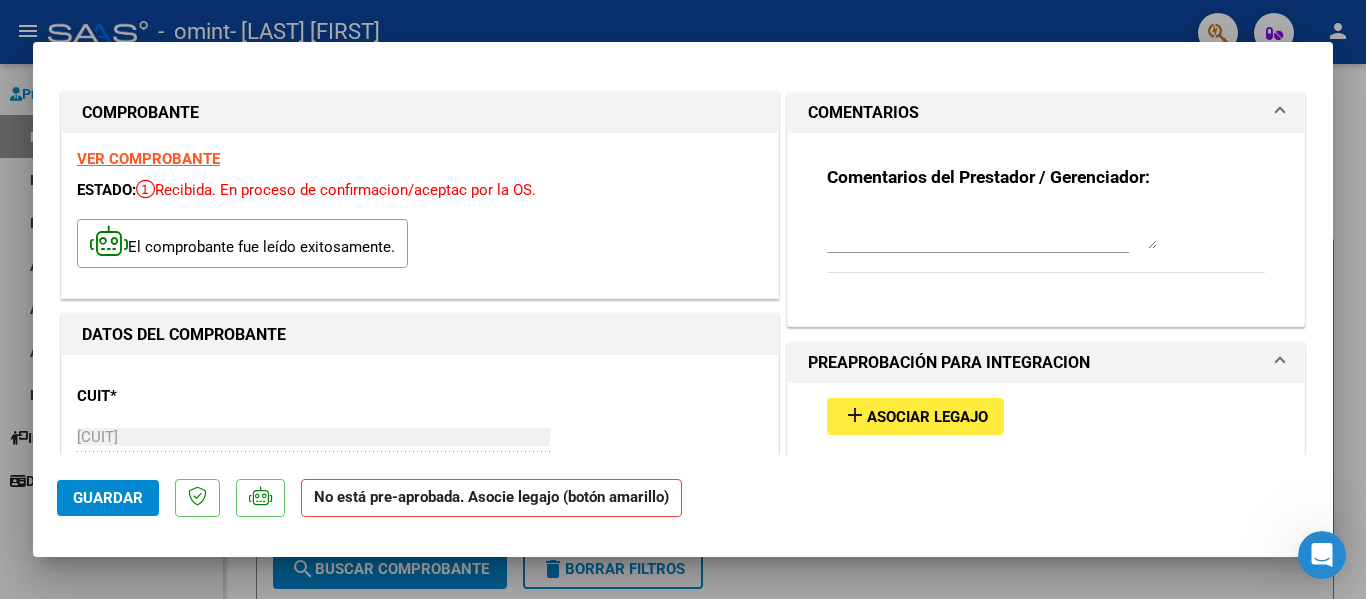 click on "VER COMPROBANTE" at bounding box center (148, 159) 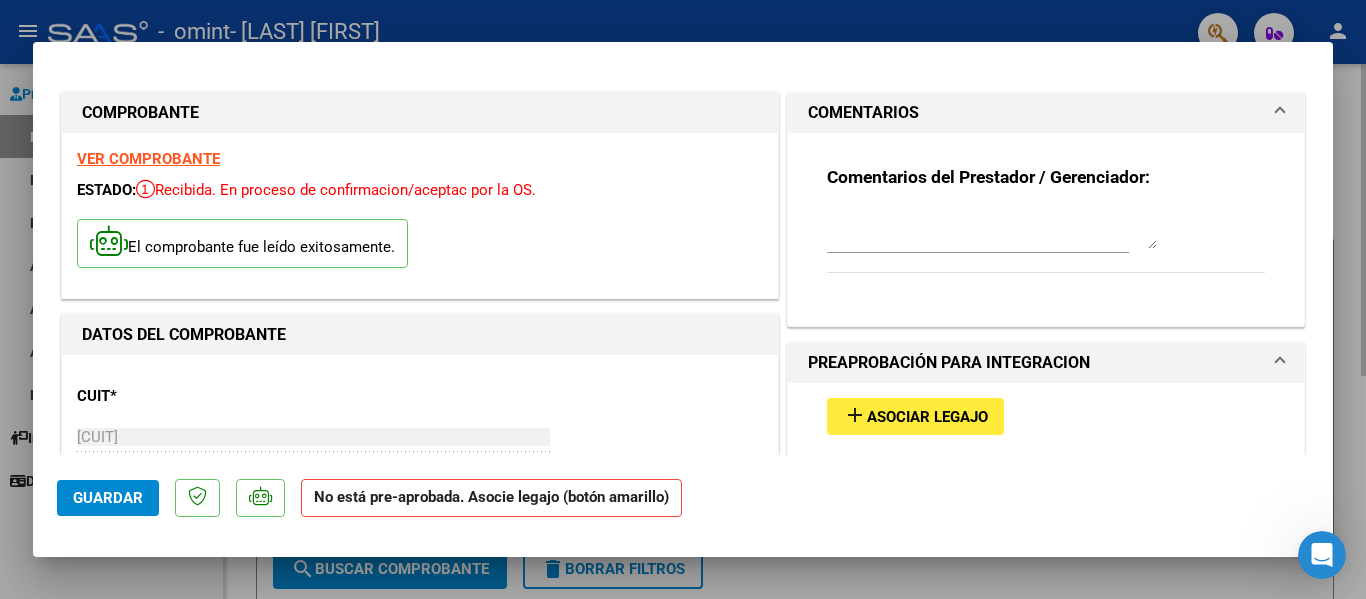 type 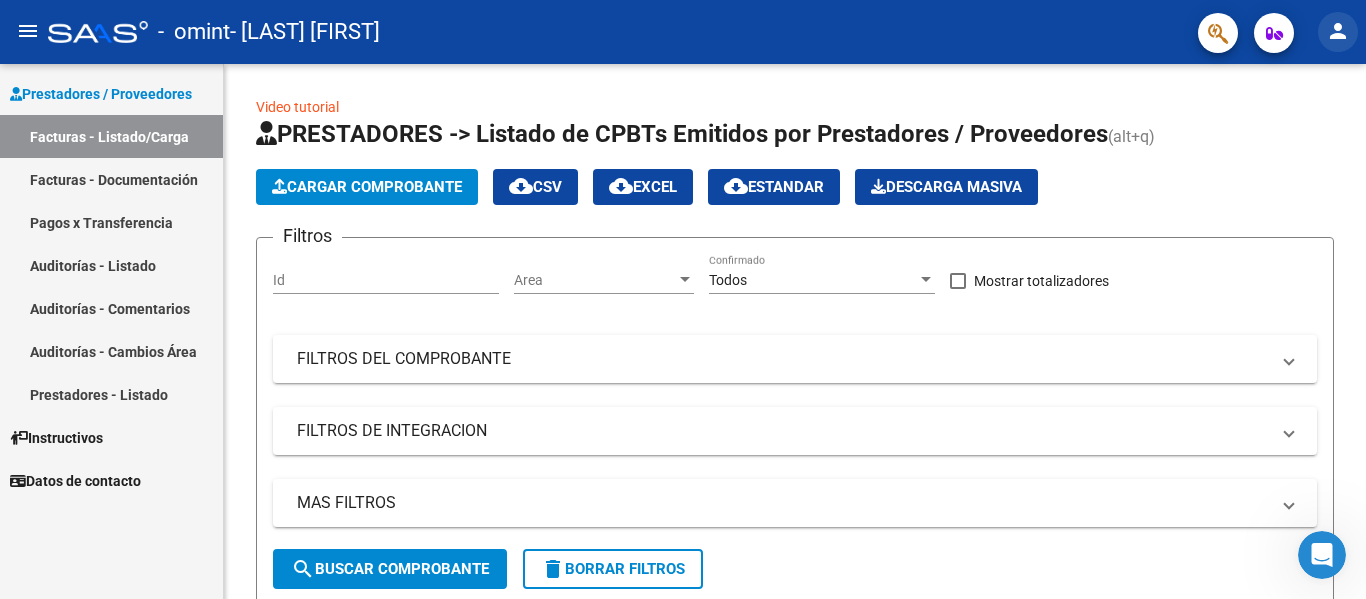 click on "person" 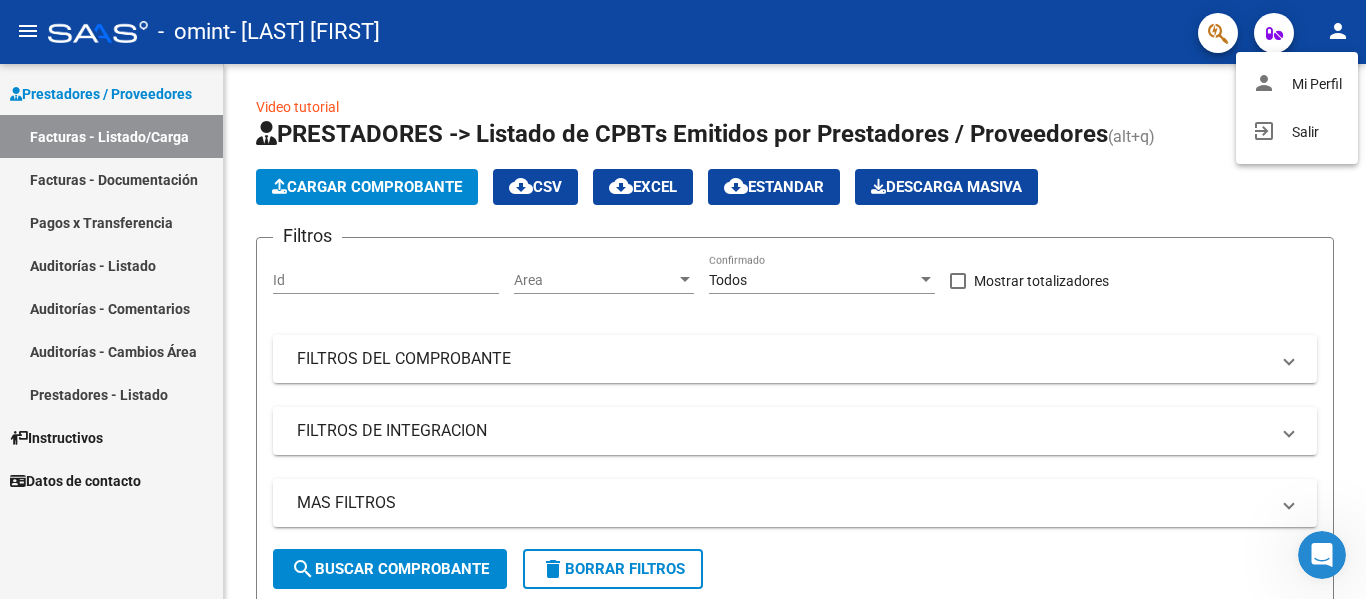 click at bounding box center [683, 299] 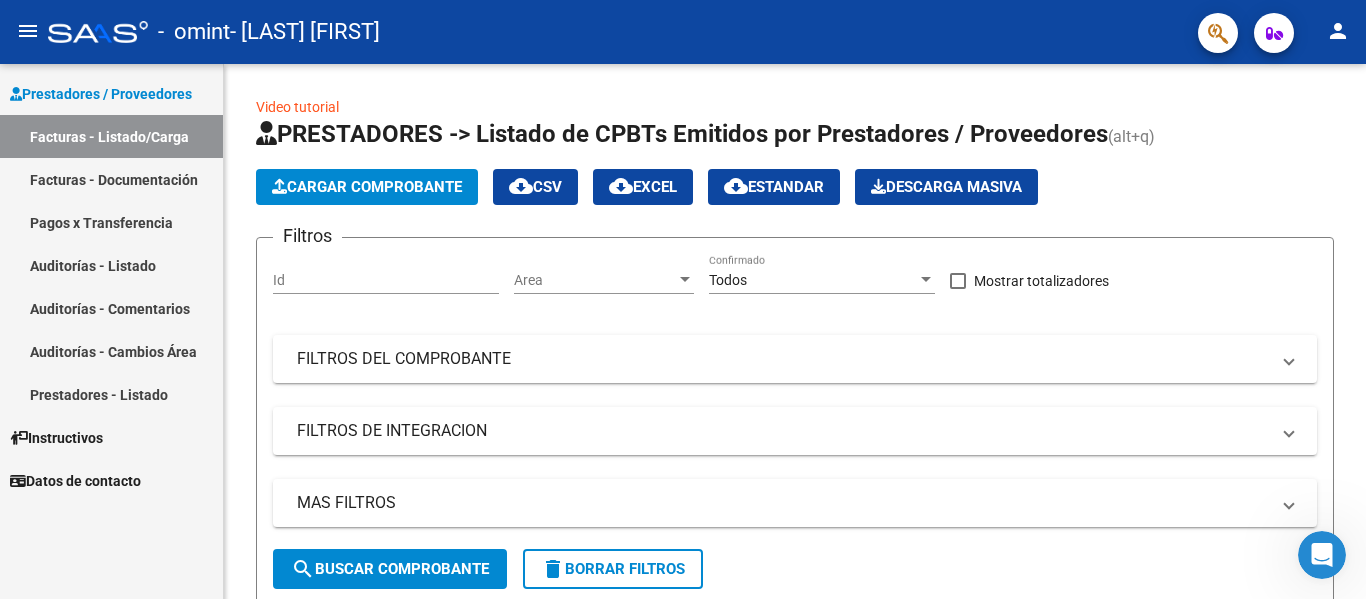 click on "Prestadores - Listado" at bounding box center (111, 394) 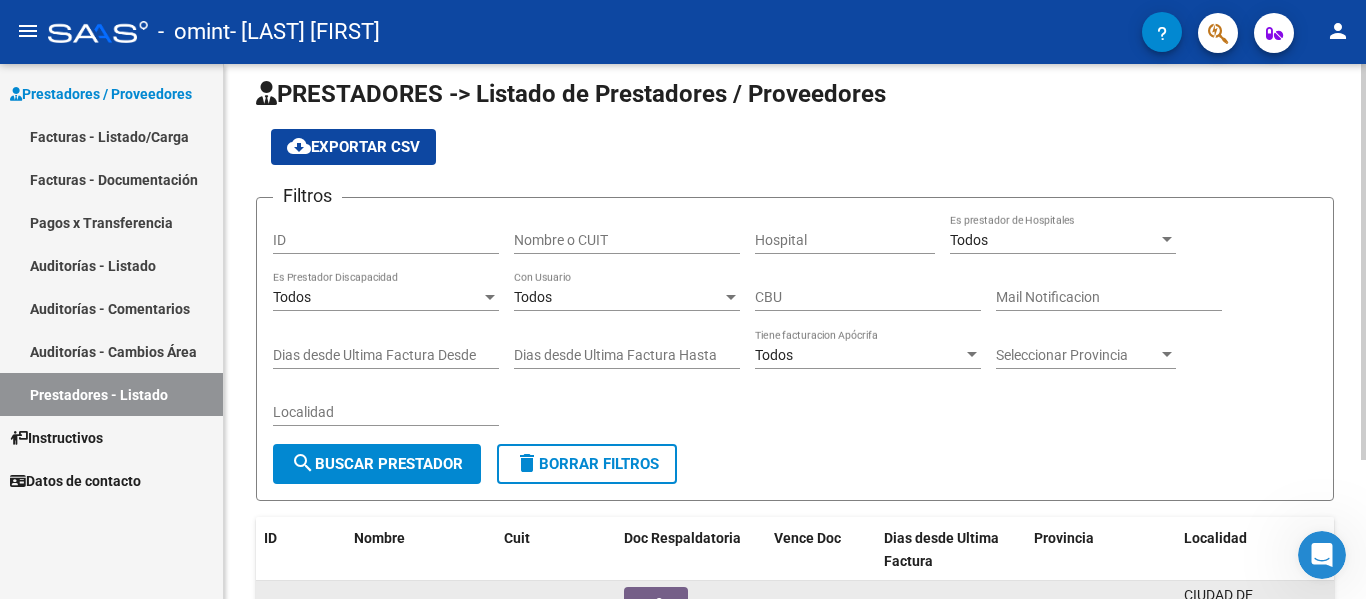scroll, scrollTop: 0, scrollLeft: 0, axis: both 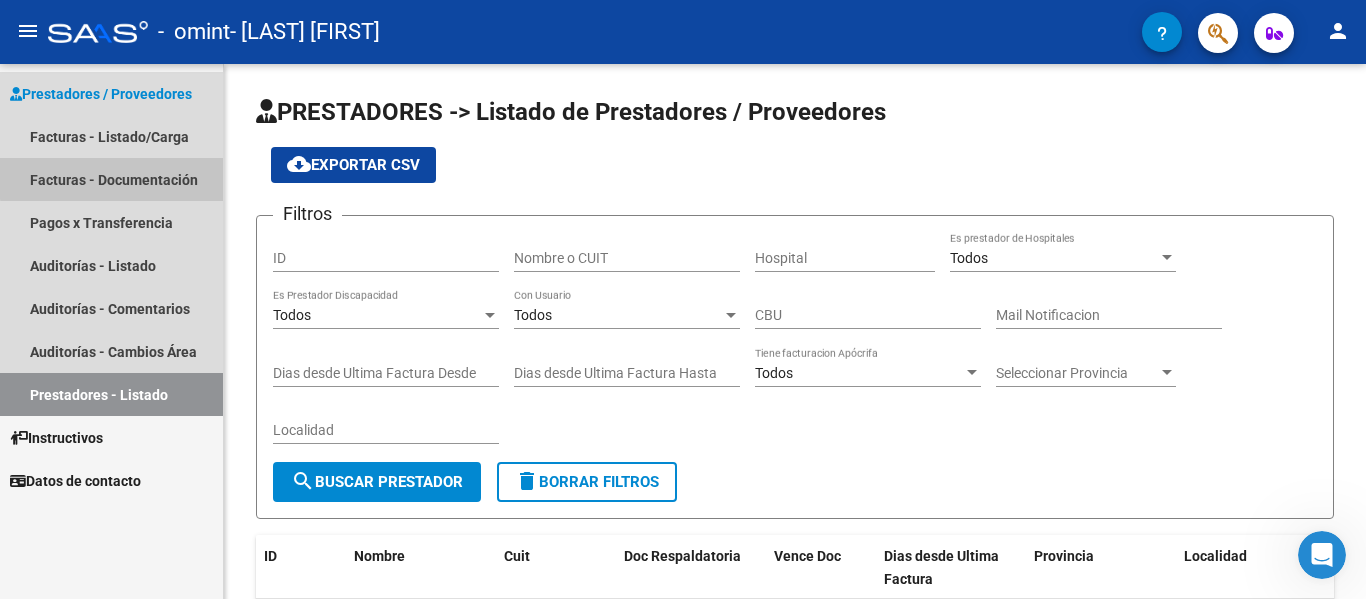 click on "Facturas - Documentación" at bounding box center [111, 179] 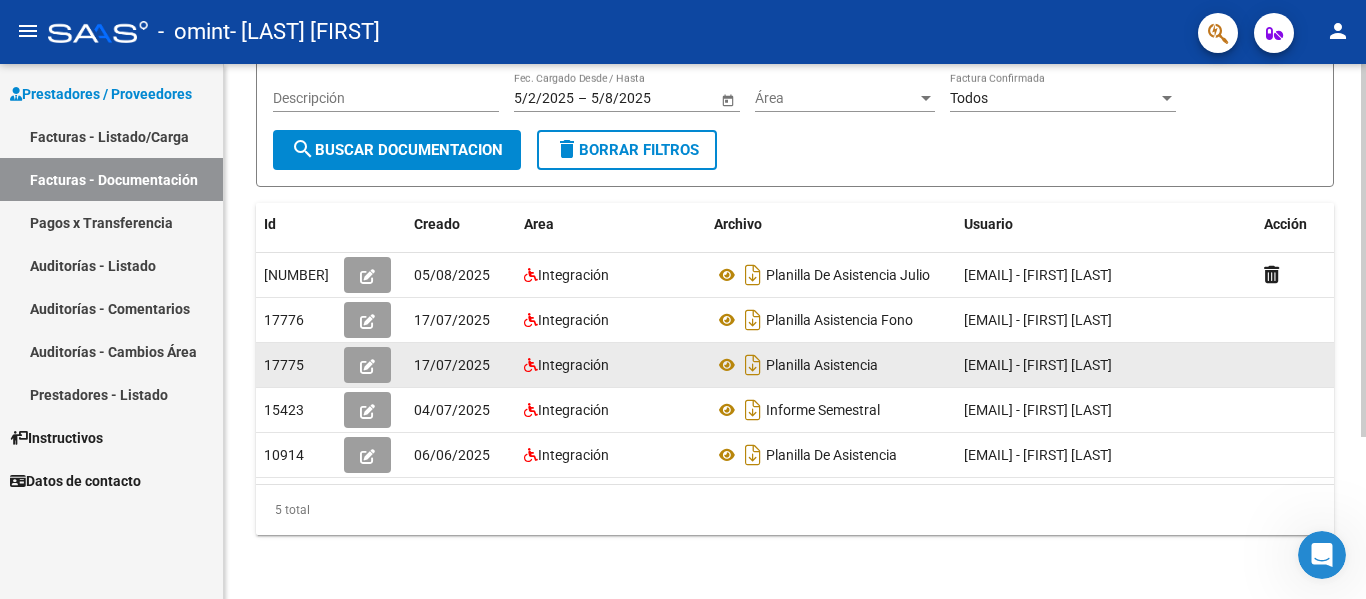 scroll, scrollTop: 233, scrollLeft: 0, axis: vertical 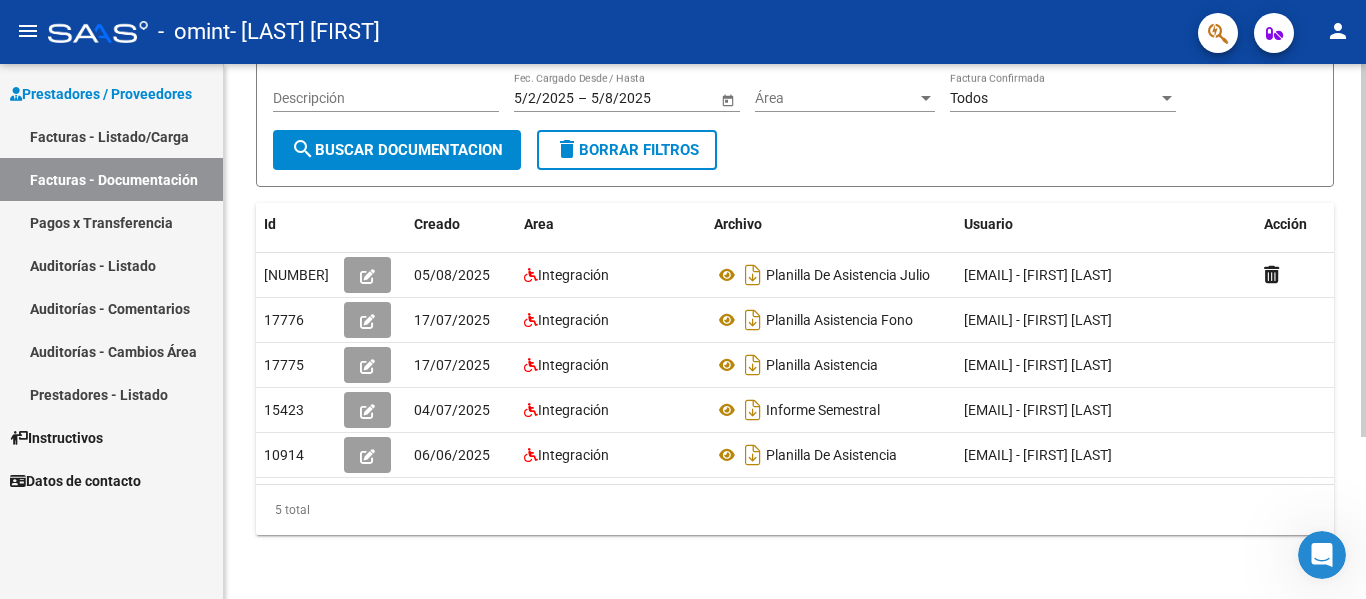 click on "[DATE] Integración Planilla De Asistencia Julio  [EMAIL] - [FIRST] [LAST]  [NUMBER]
[DATE] Integración Planilla Asistencia Fono  [EMAIL] - [FIRST] [LAST]  [NUMBER]
[DATE] Integración Planilla Asistencia  [EMAIL] - [FIRST] [LAST]  [NUMBER]
[DATE] Integración Informe Semestral  [EMAIL] - [FIRST] [LAST]  [NUMBER]
[DATE] Integración Planilla De Asistencia  [EMAIL] - [FIRST] [LAST]" 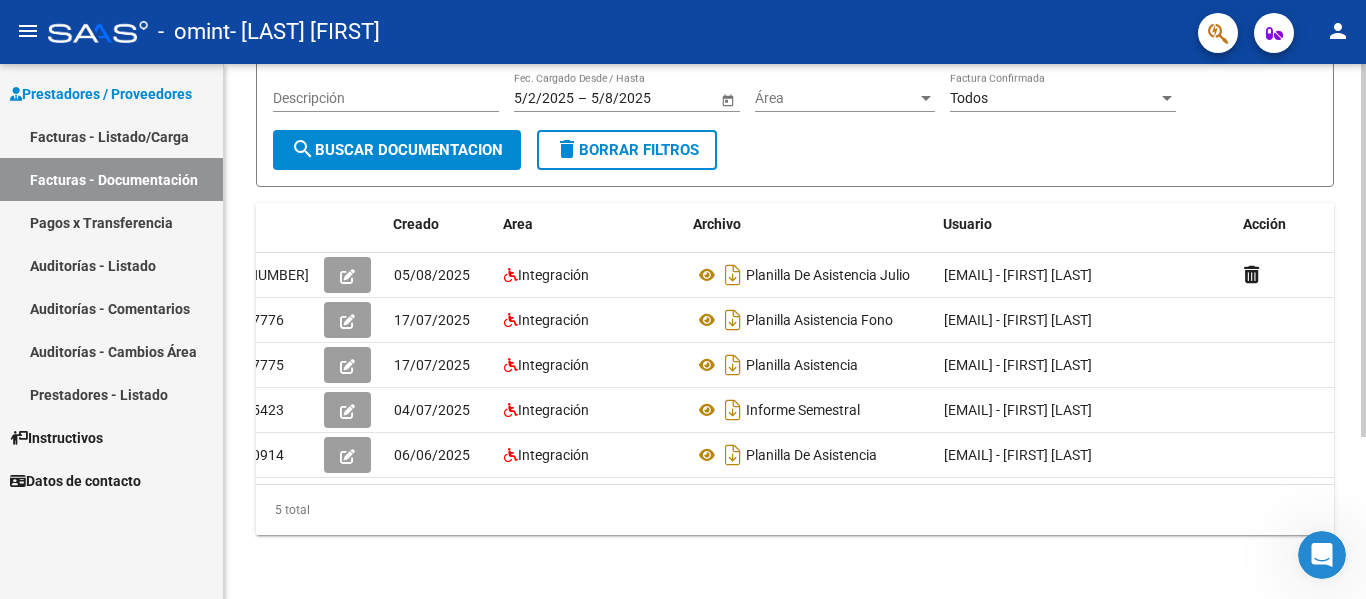 scroll, scrollTop: 0, scrollLeft: 22, axis: horizontal 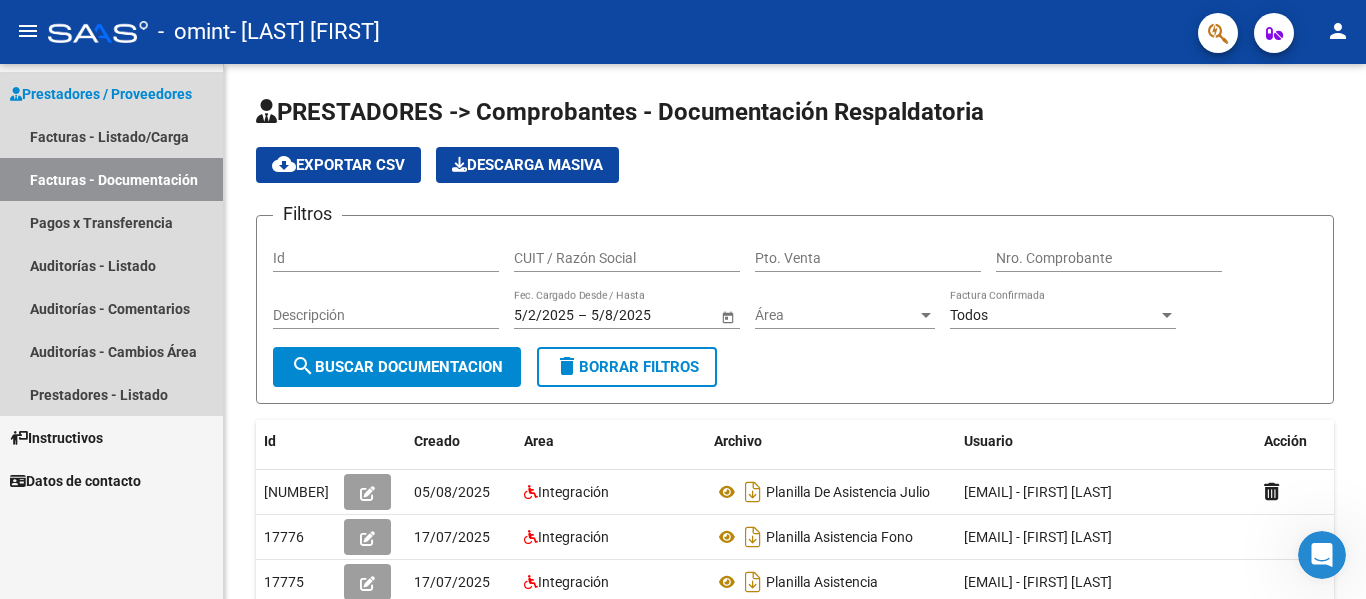 click on "Facturas - Documentación" at bounding box center (111, 179) 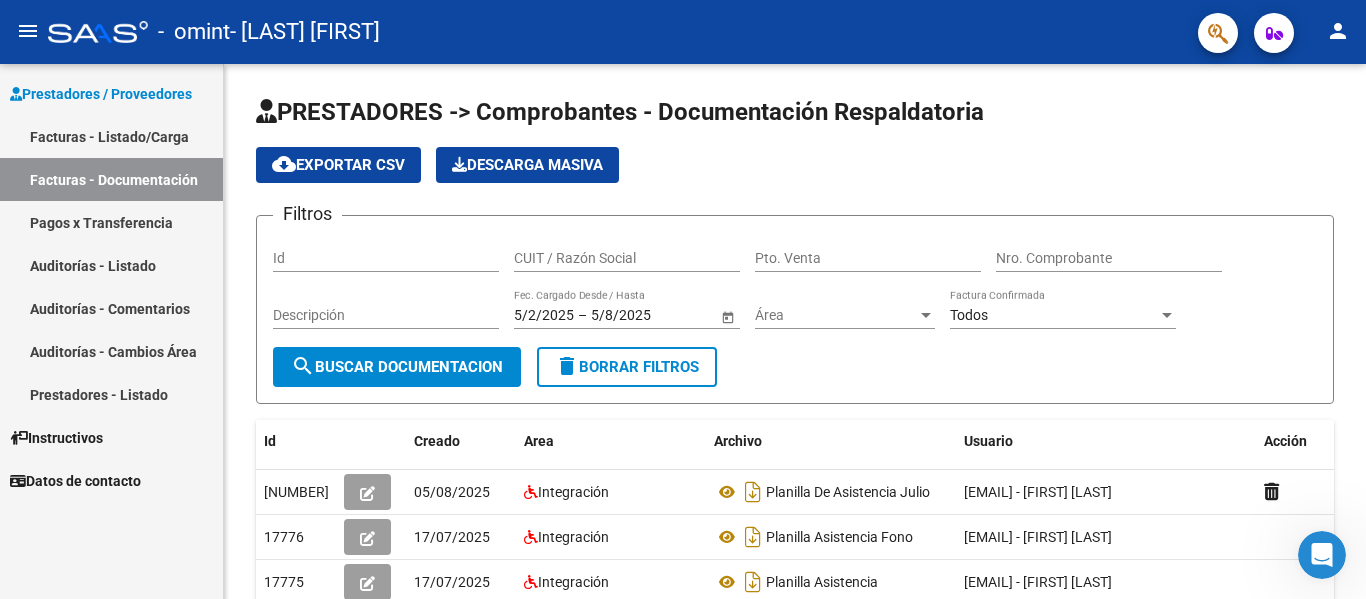 click on "Facturas - Listado/Carga" at bounding box center [111, 136] 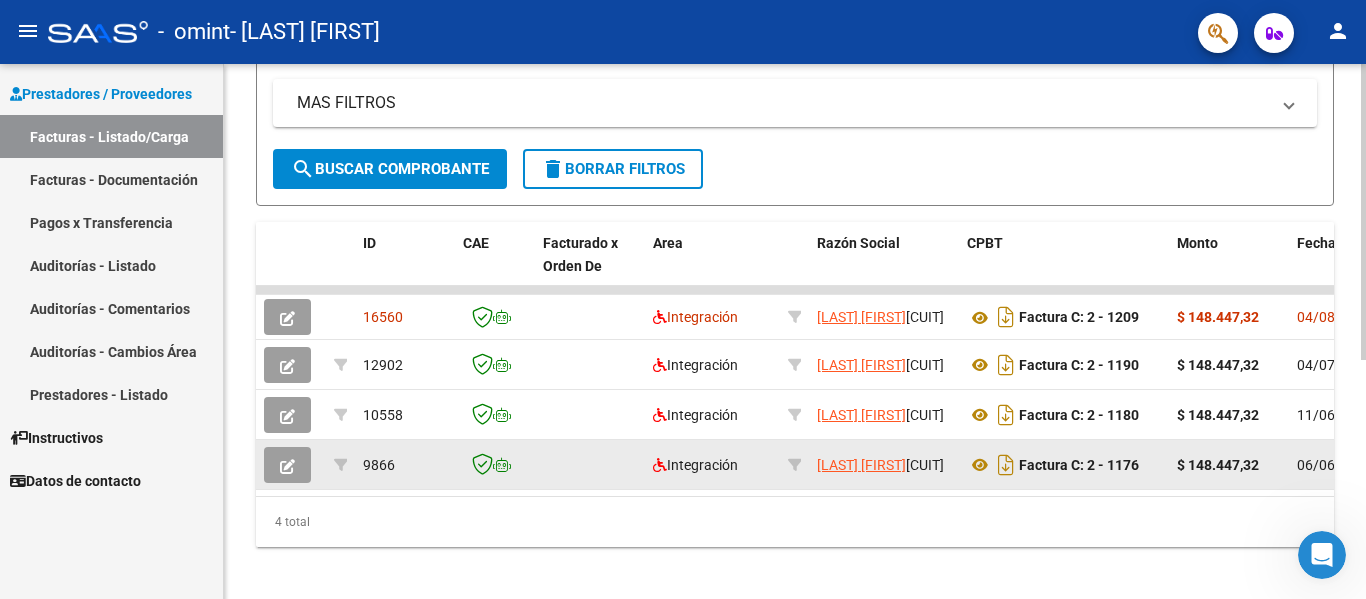 scroll, scrollTop: 433, scrollLeft: 0, axis: vertical 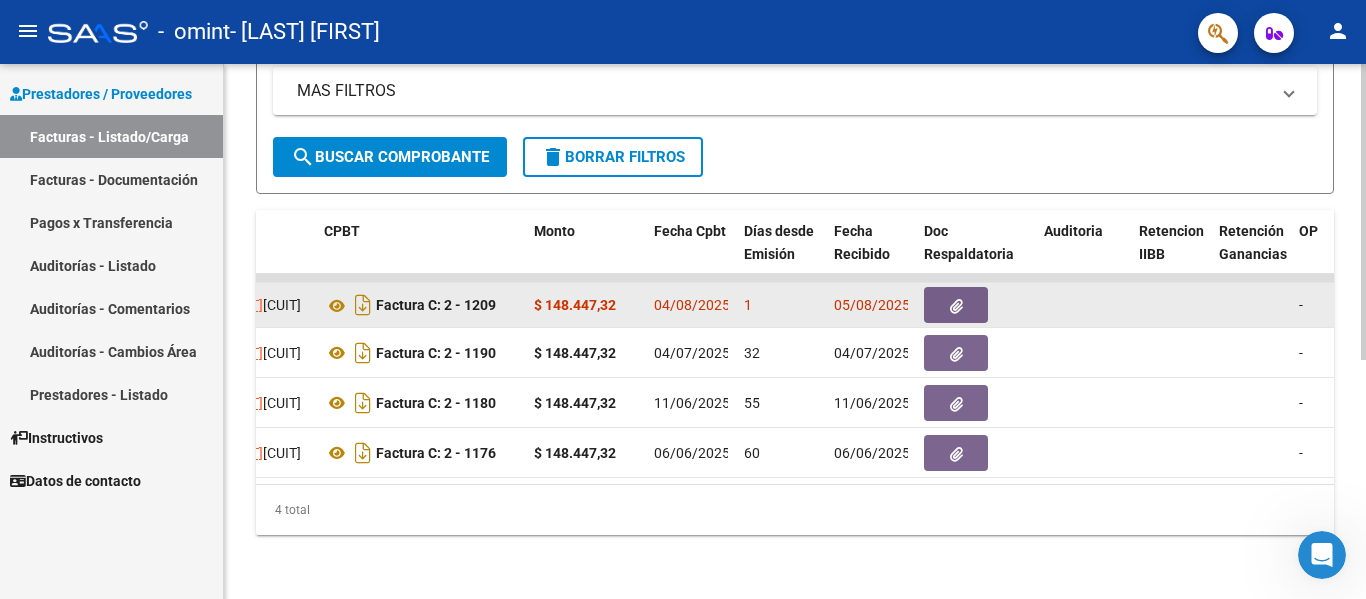 click on "04/08/2025" 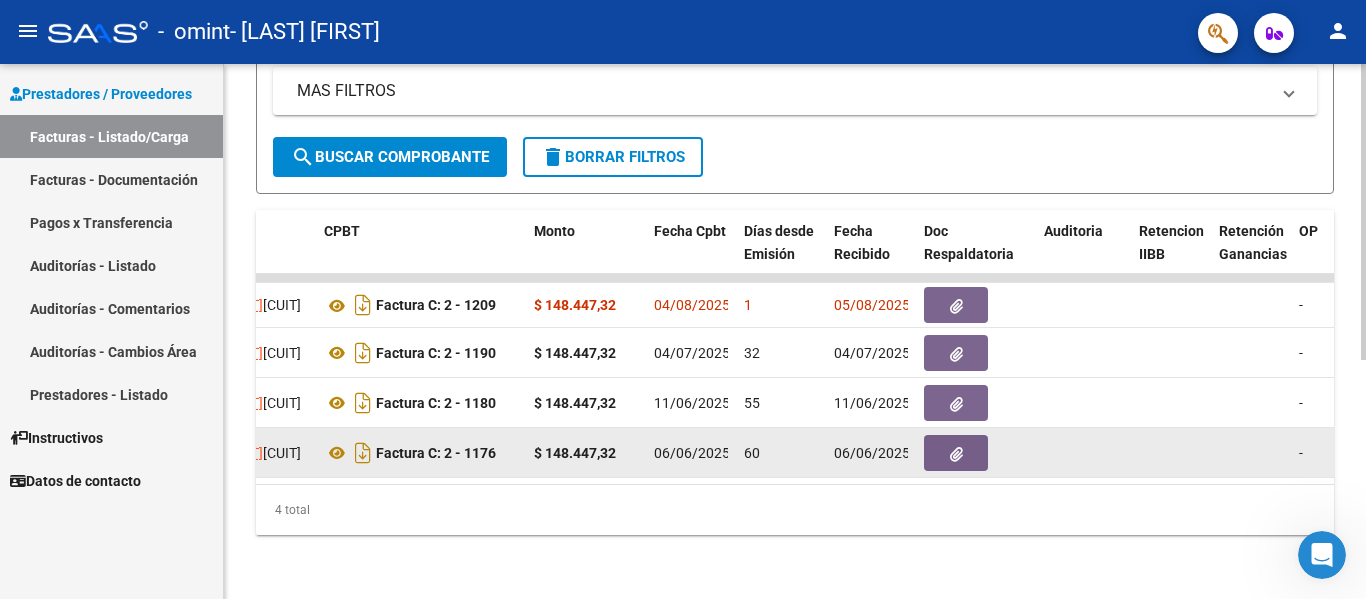 scroll, scrollTop: 433, scrollLeft: 0, axis: vertical 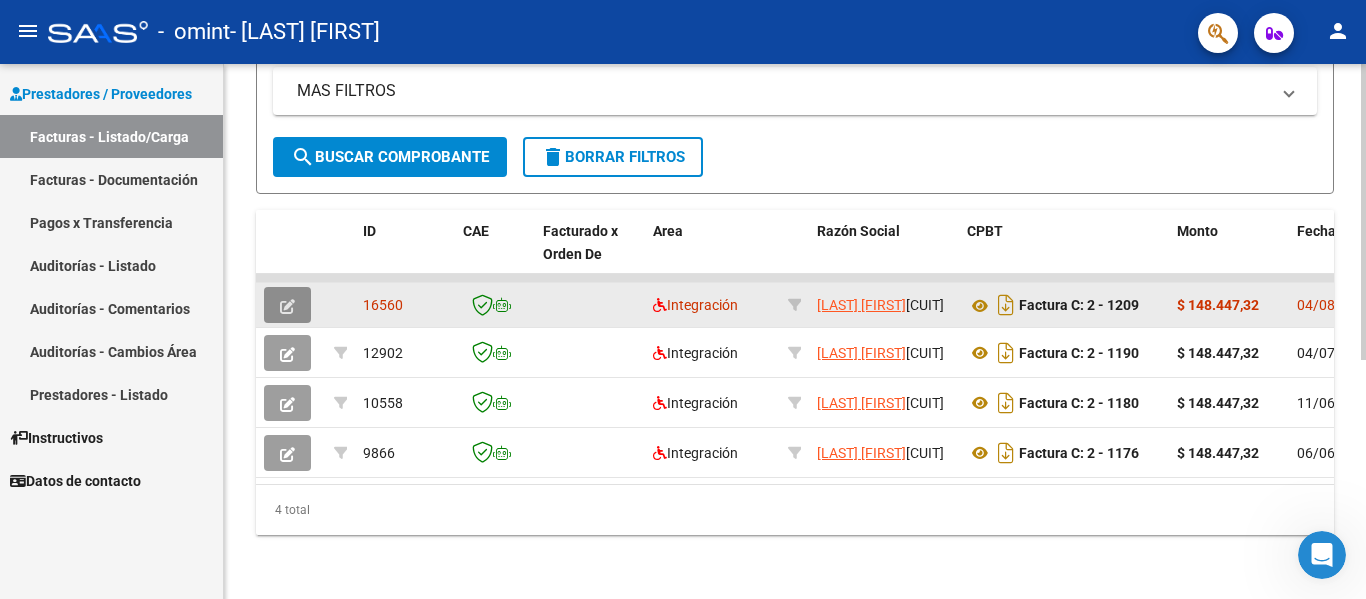 click 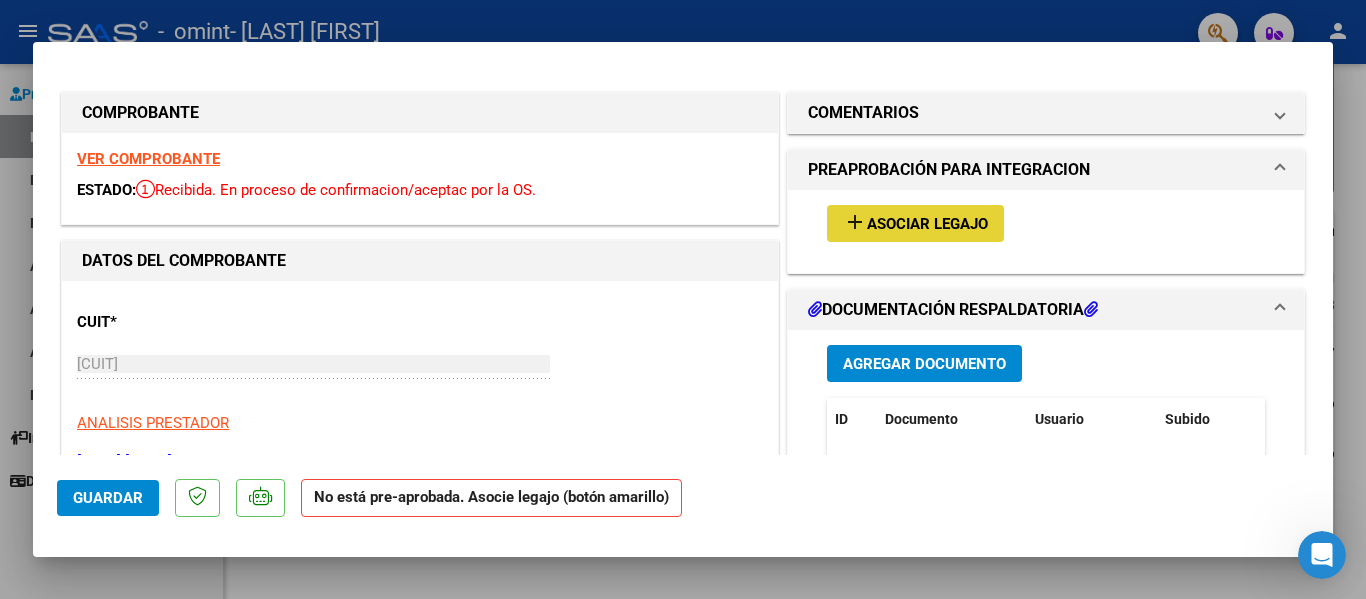 click on "Asociar Legajo" at bounding box center (927, 224) 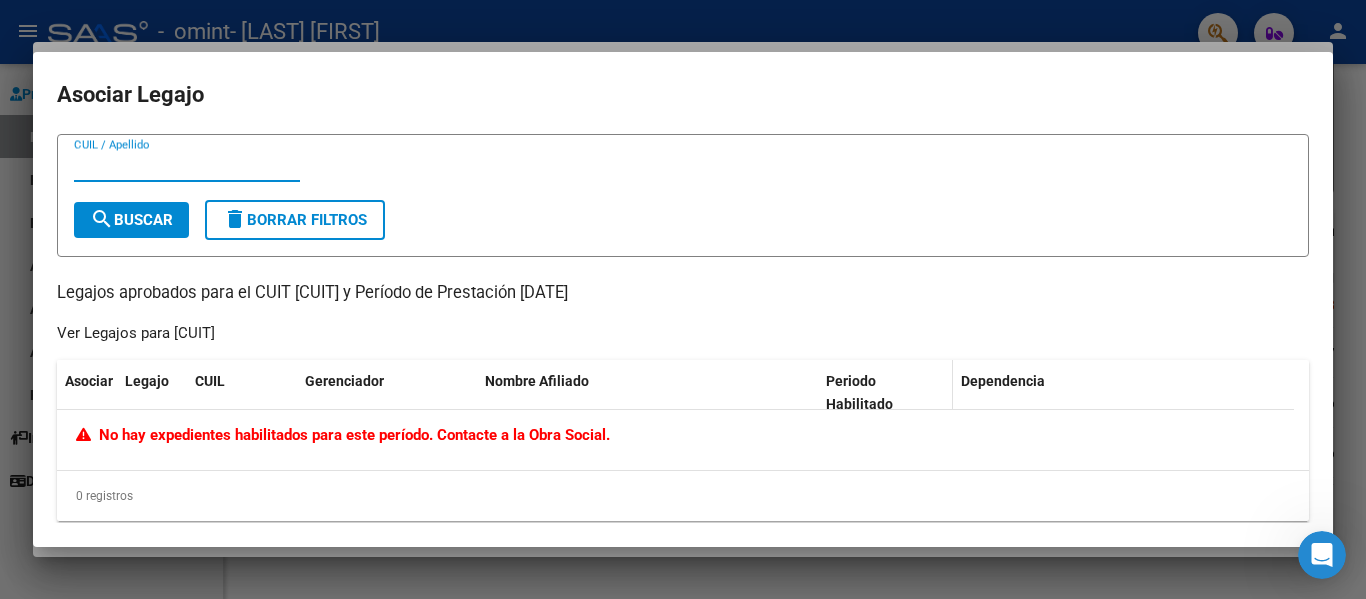 click on "Periodo Habilitado" 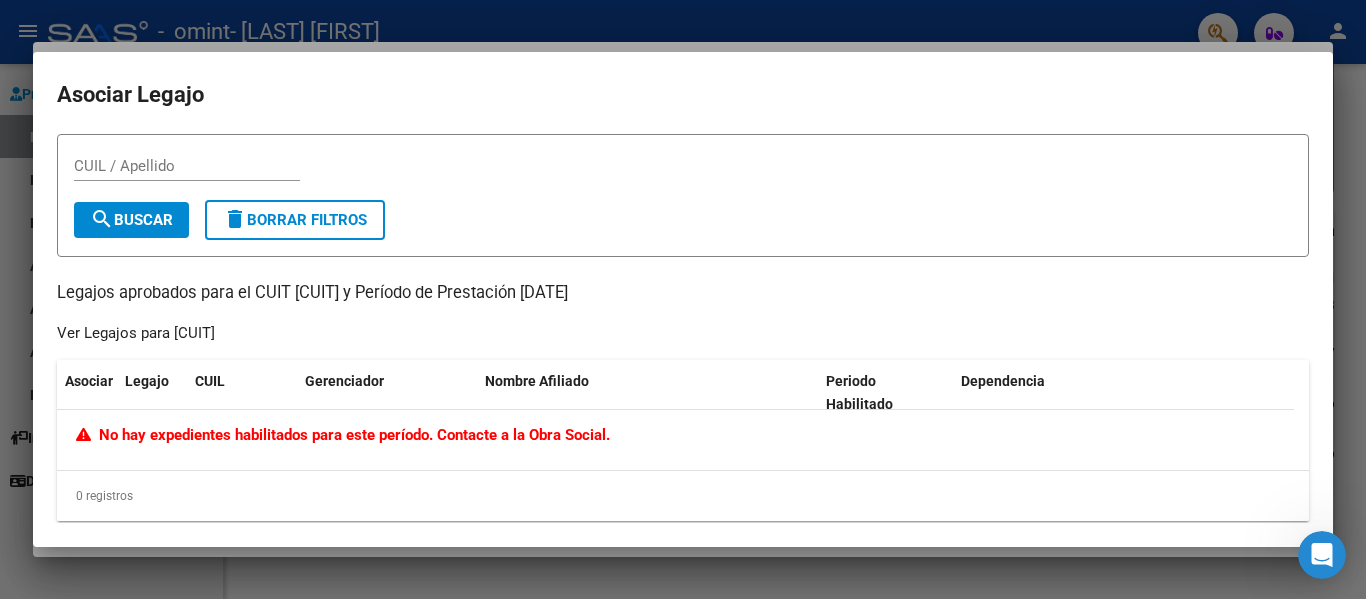 click at bounding box center [683, 299] 